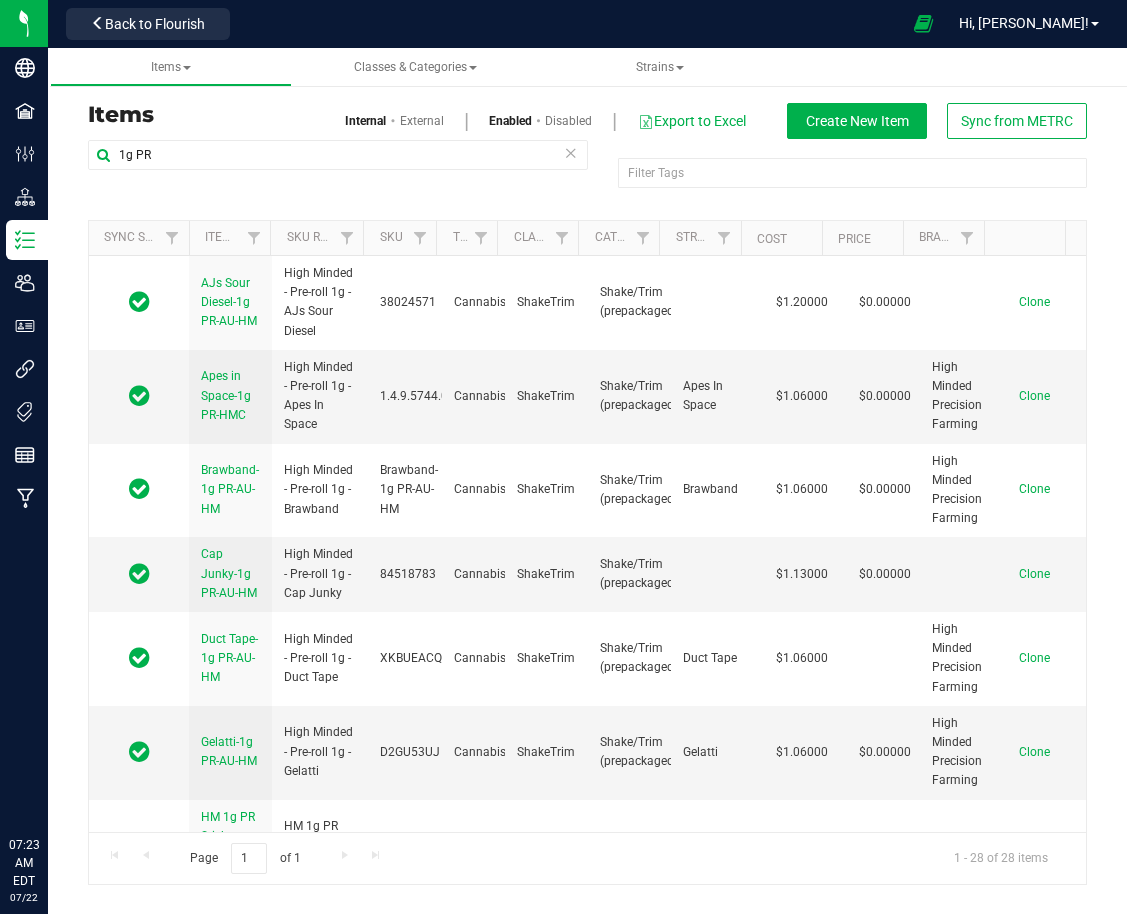 scroll, scrollTop: 0, scrollLeft: 0, axis: both 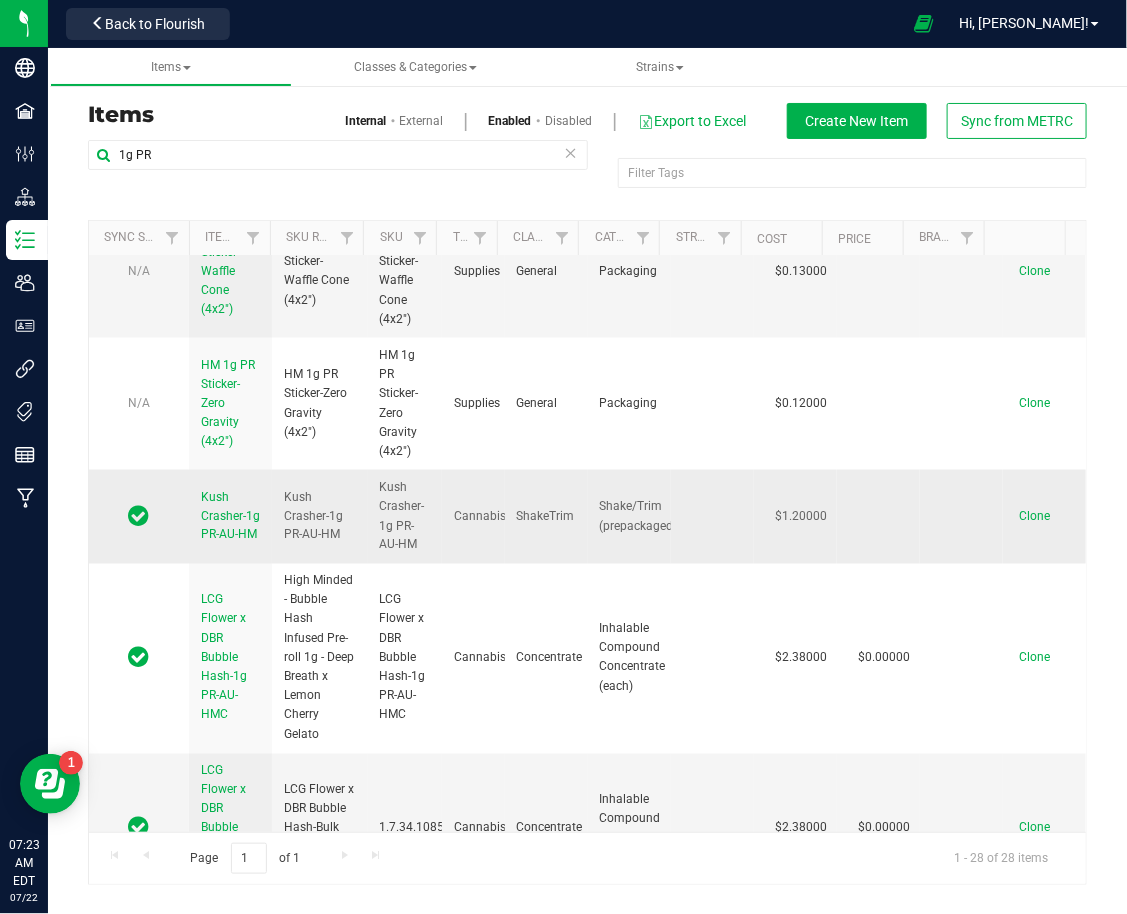 click on "Kush Crasher-1g PR-AU-HM" at bounding box center [230, 517] 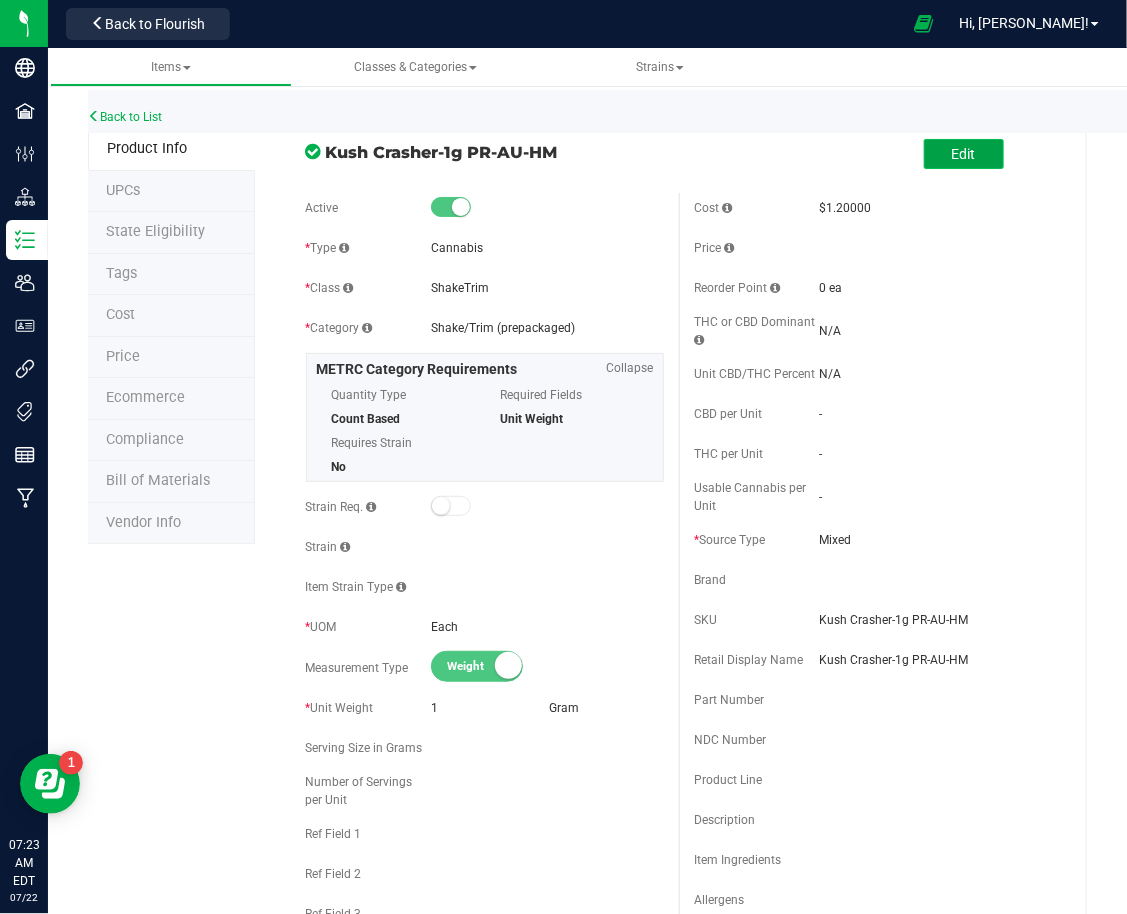 click on "Edit" at bounding box center (964, 154) 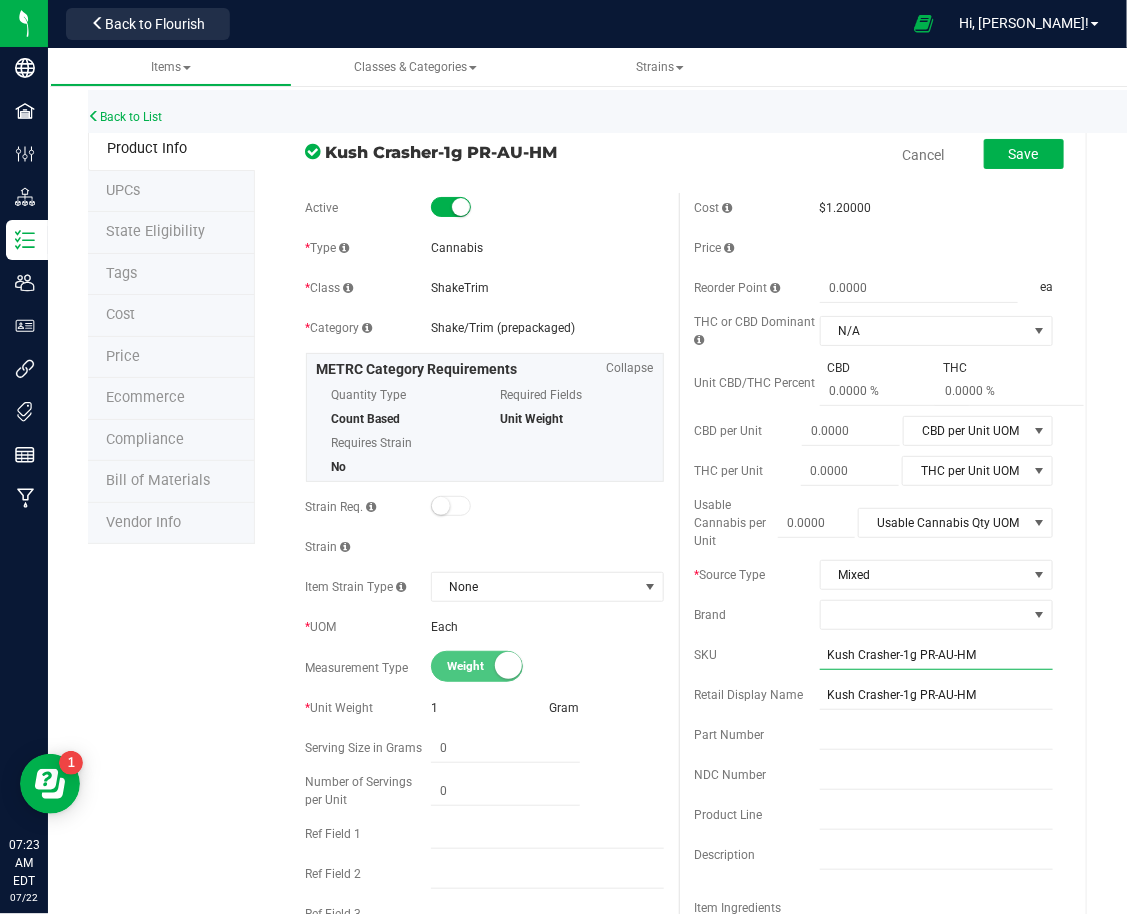 click on "Kush Crasher-1g PR-AU-HM" at bounding box center (936, 655) 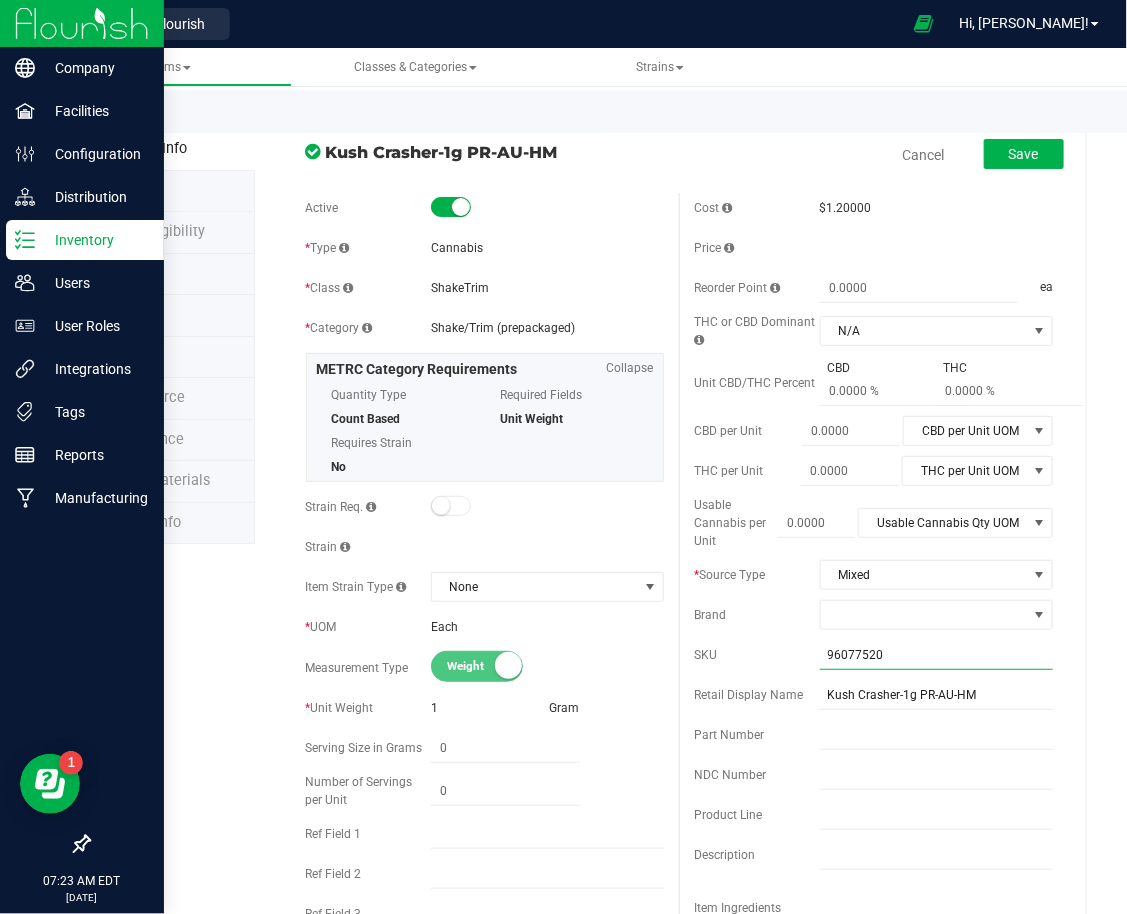 type on "96077520" 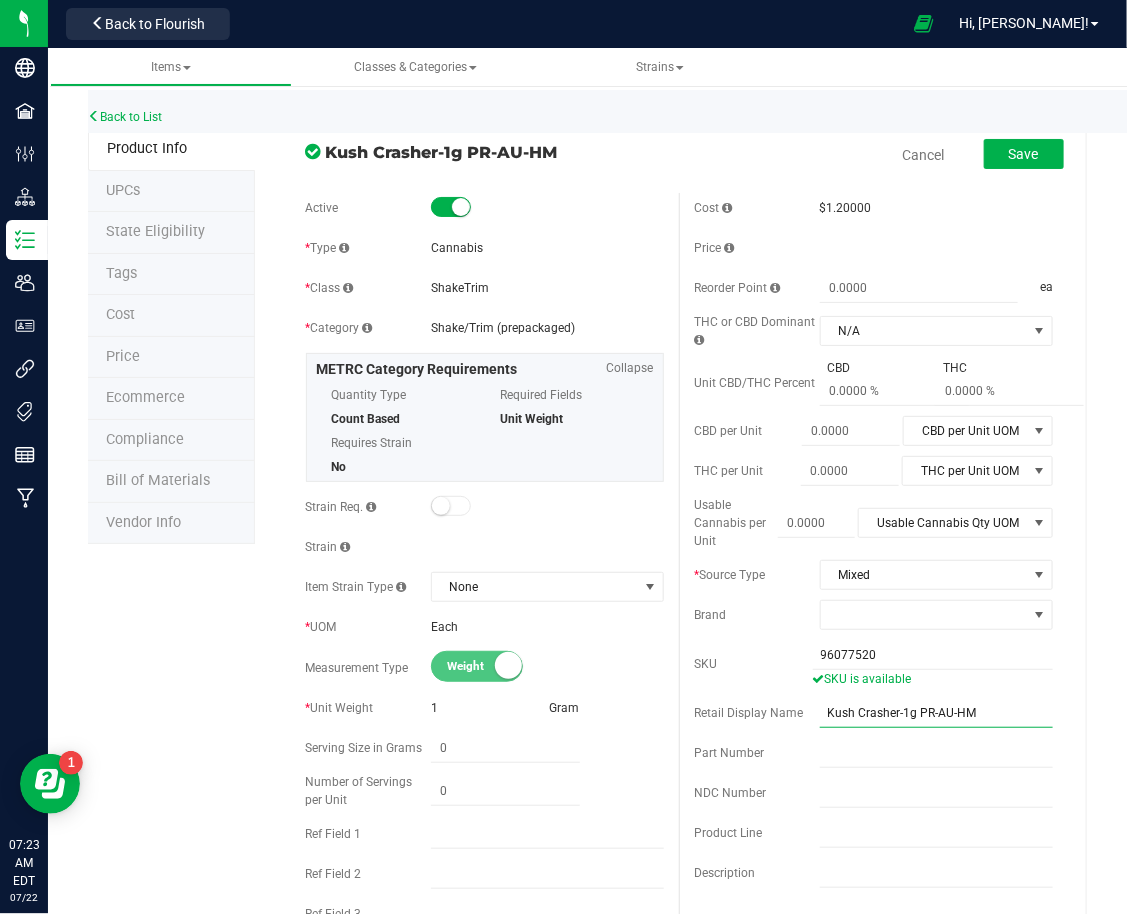 click on "Kush Crasher-1g PR-AU-HM" at bounding box center (936, 713) 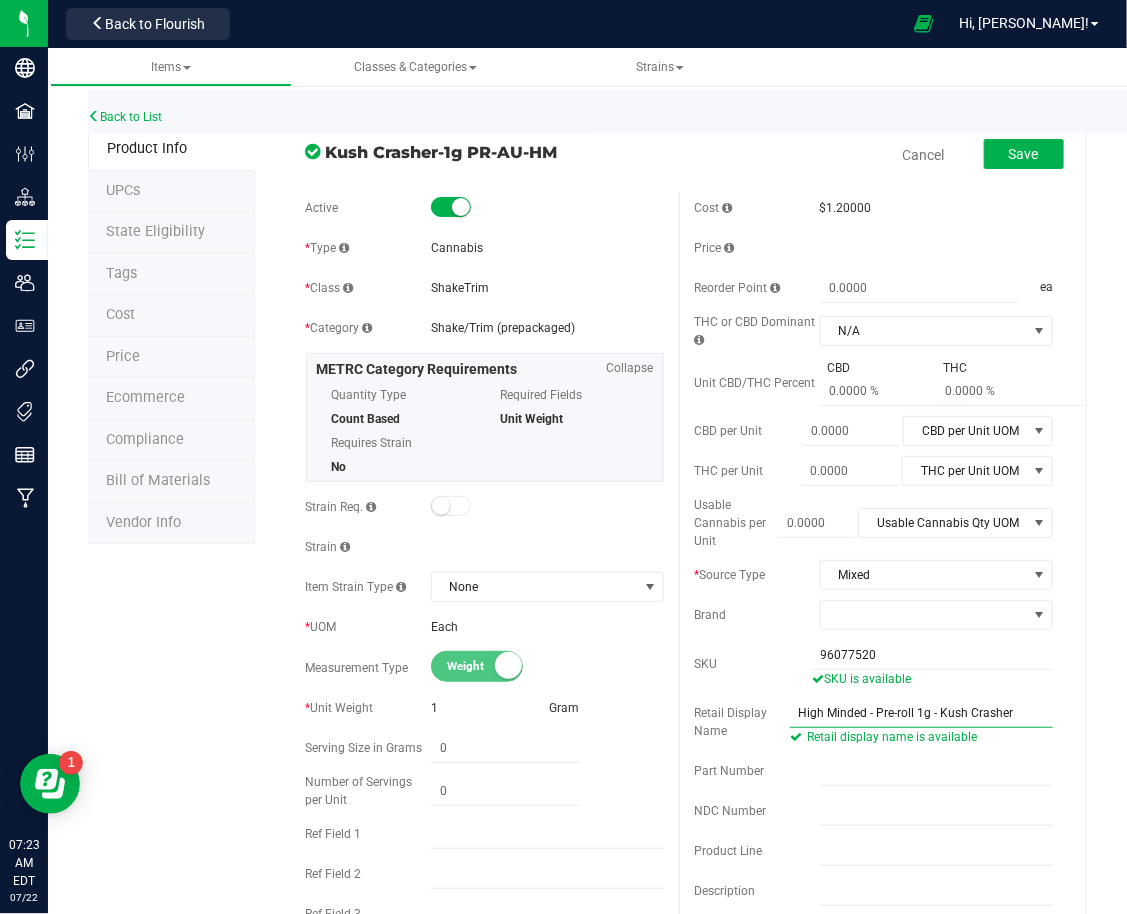 scroll, scrollTop: 133, scrollLeft: 0, axis: vertical 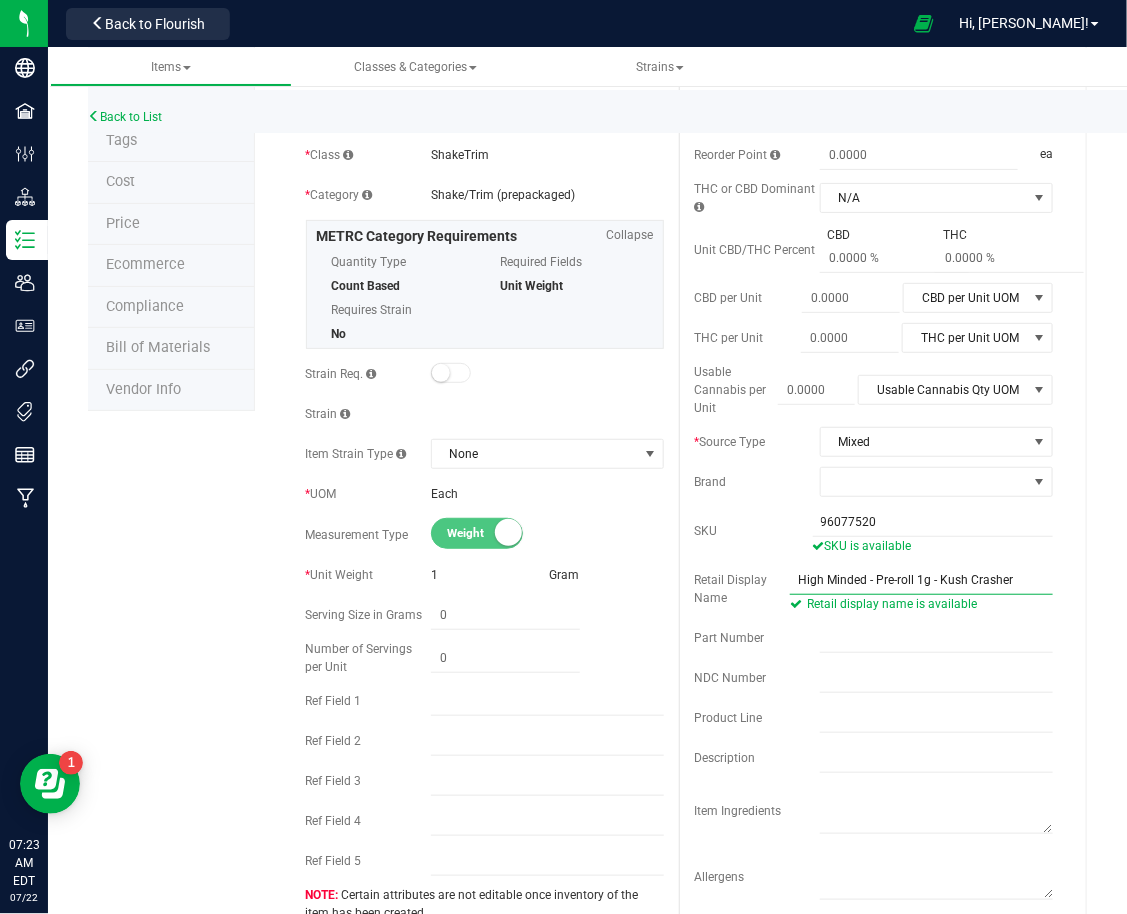 type on "High Minded - Pre-roll 1g - Kush Crasher" 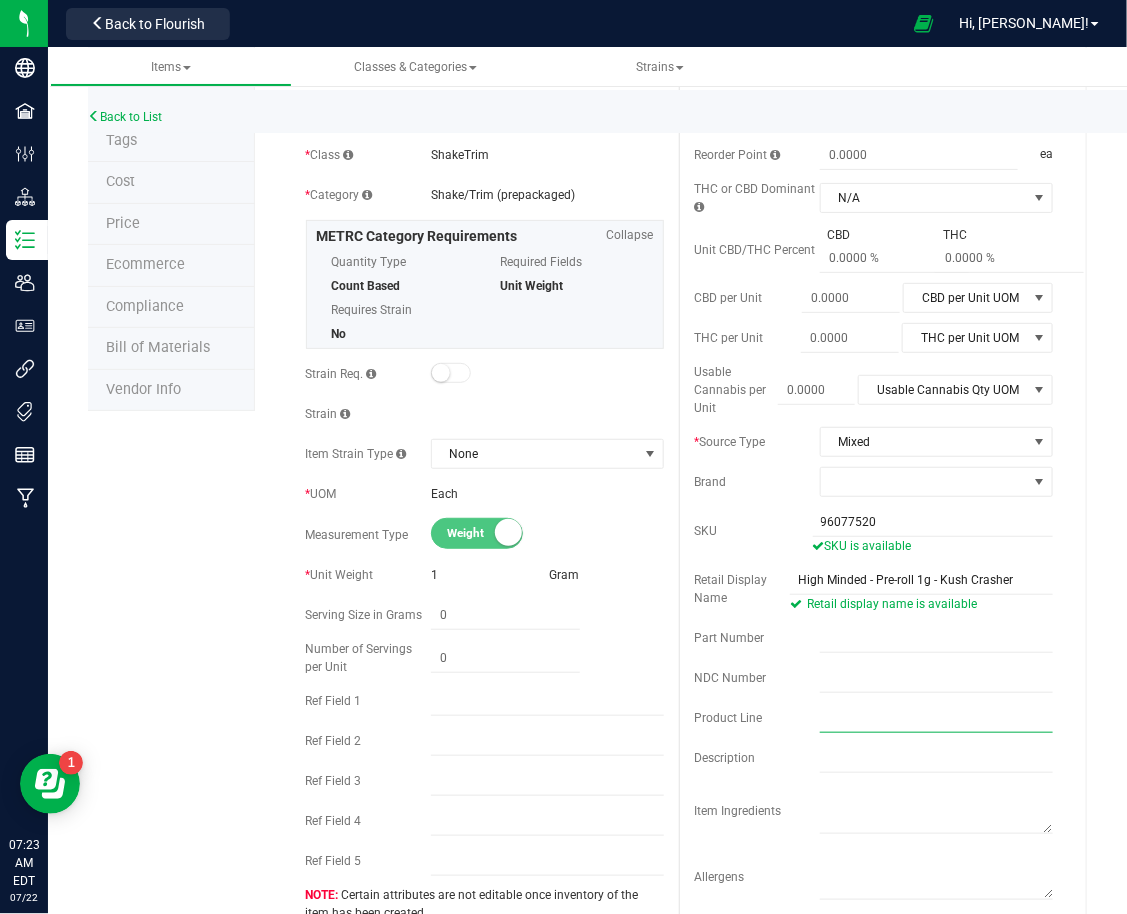 click at bounding box center (936, 718) 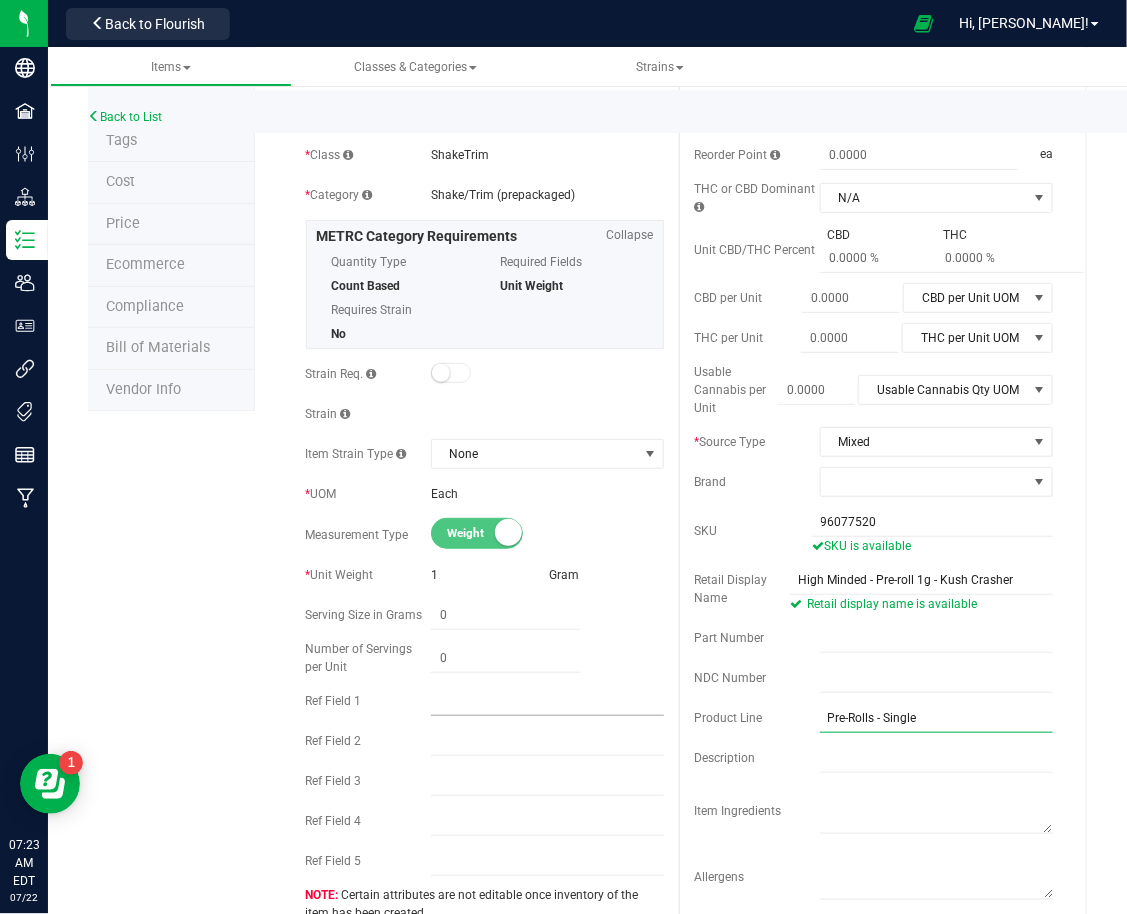 type on "Pre-Rolls - Single" 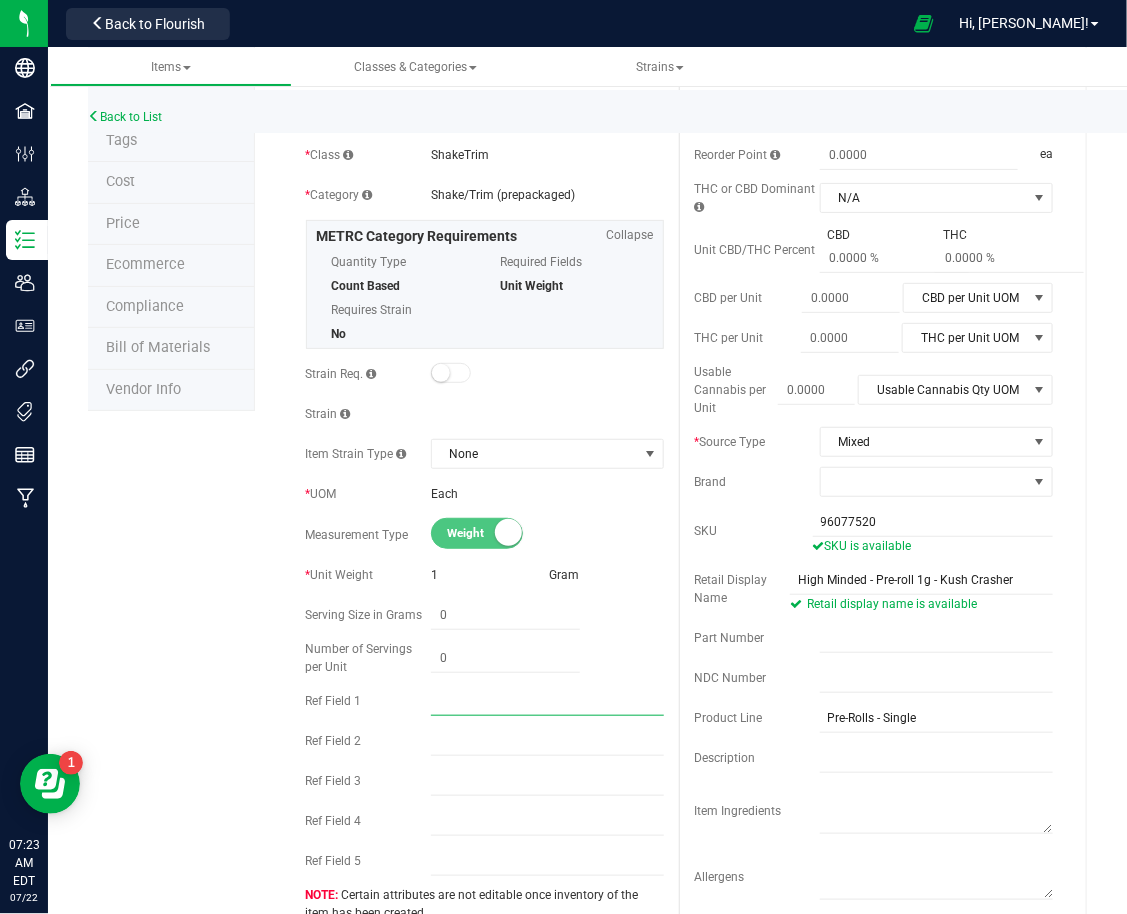 click at bounding box center (547, 701) 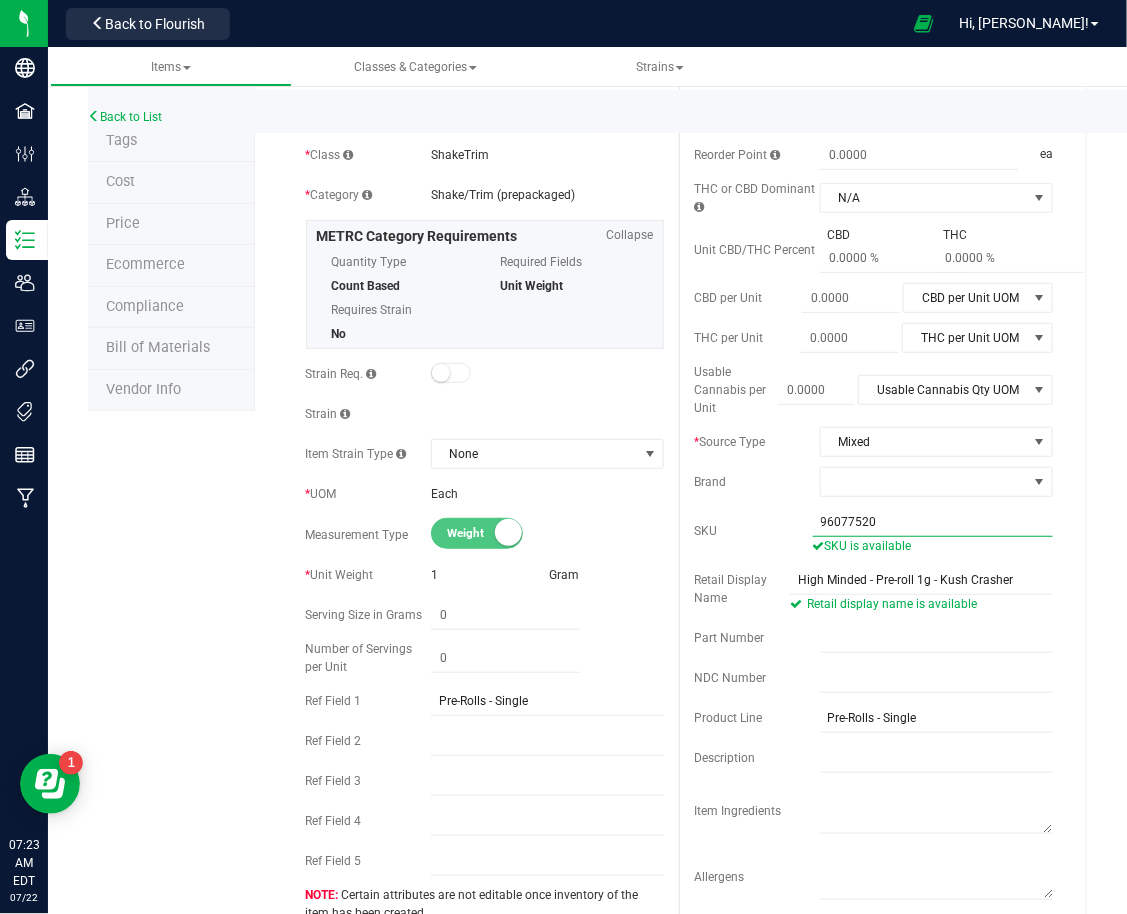 drag, startPoint x: 905, startPoint y: 526, endPoint x: 717, endPoint y: 532, distance: 188.09572 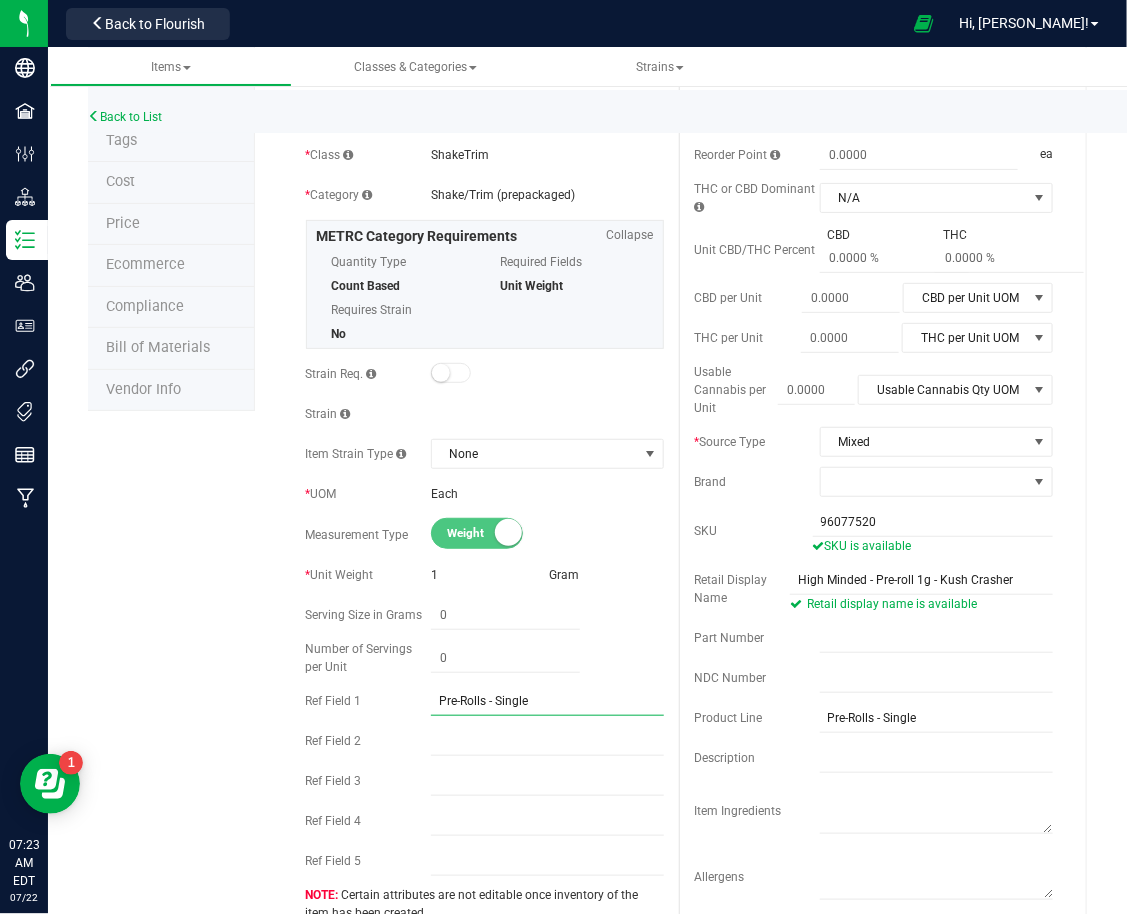click on "Pre-Rolls - Single" at bounding box center [547, 701] 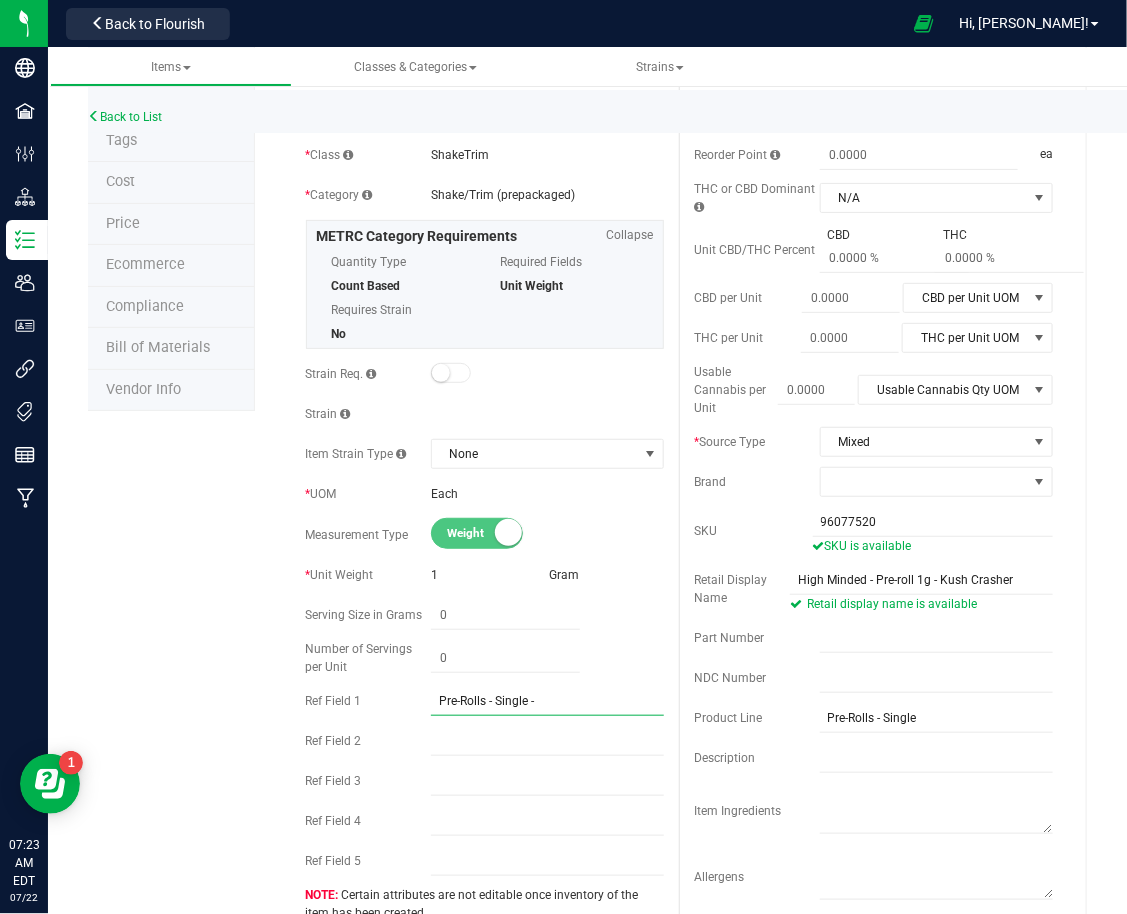 paste on "96077520" 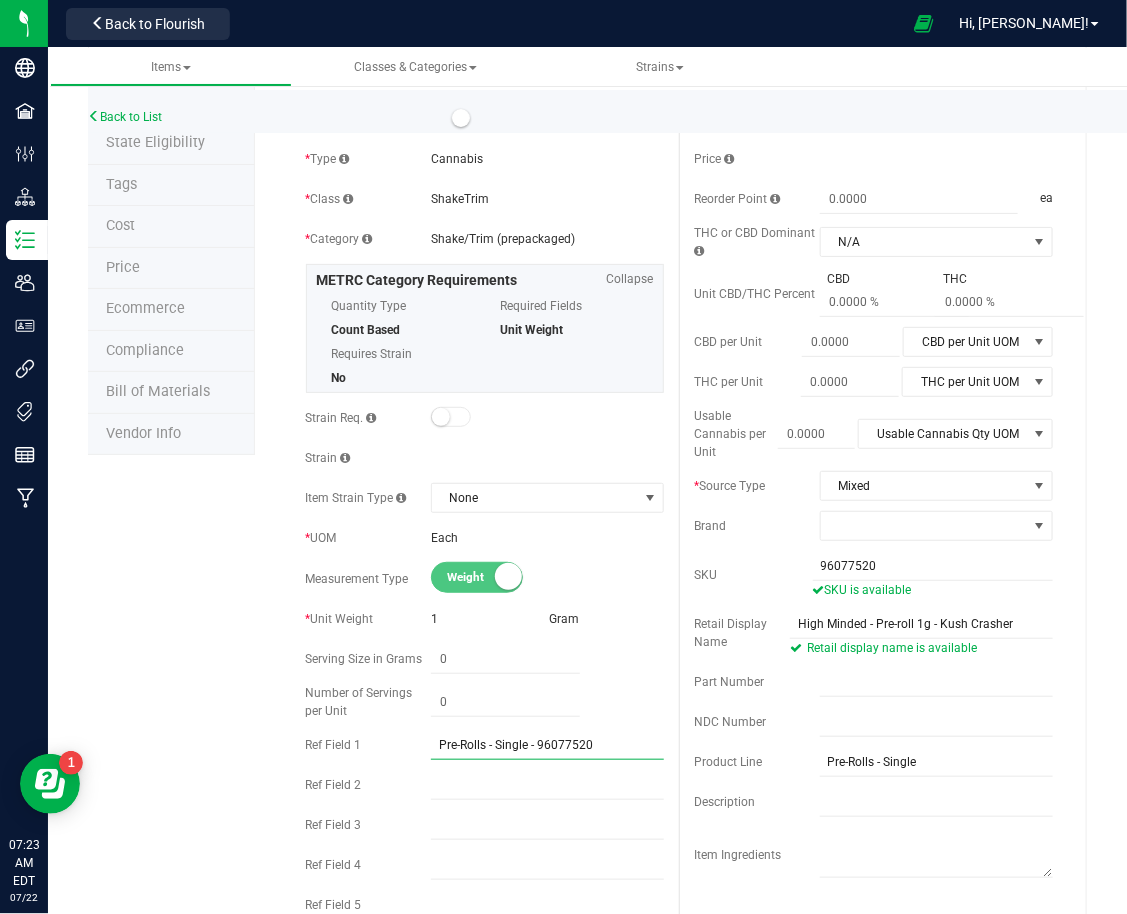 scroll, scrollTop: 0, scrollLeft: 0, axis: both 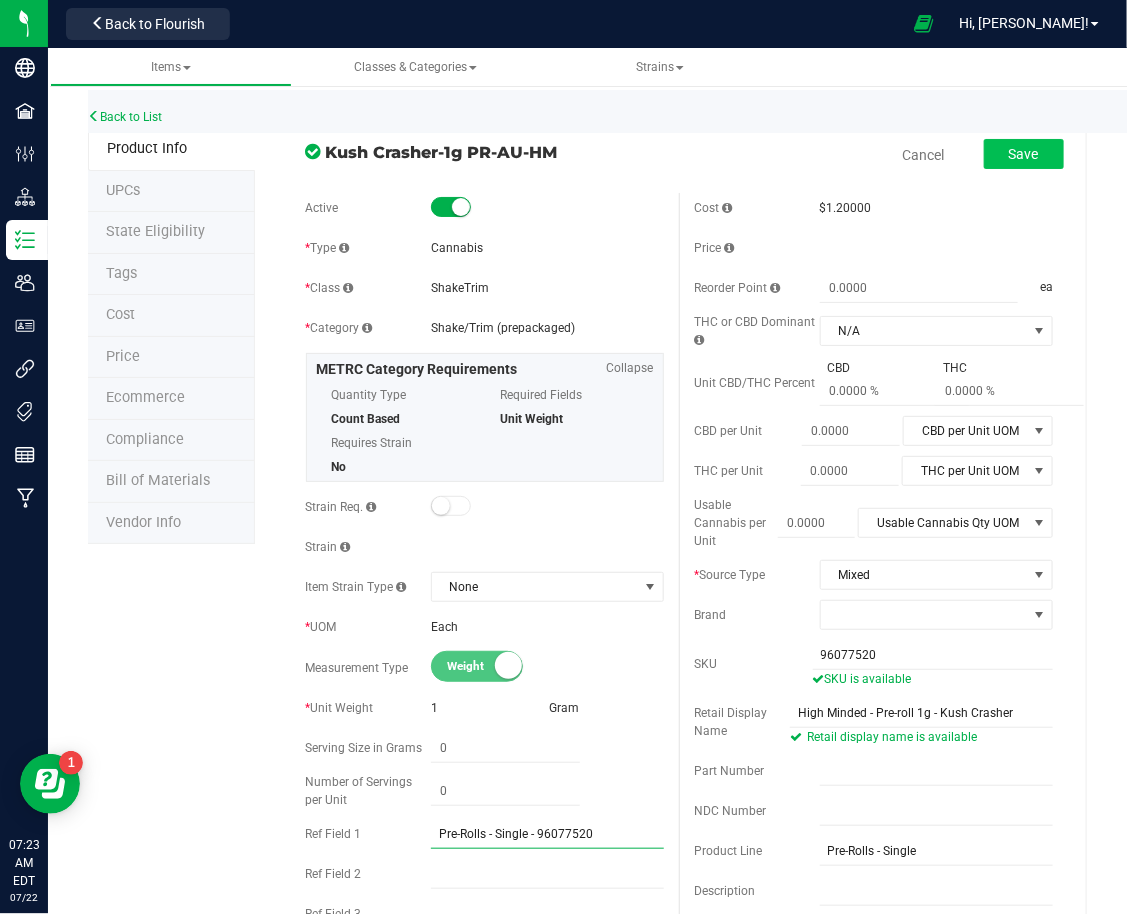 type on "Pre-Rolls - Single - 96077520" 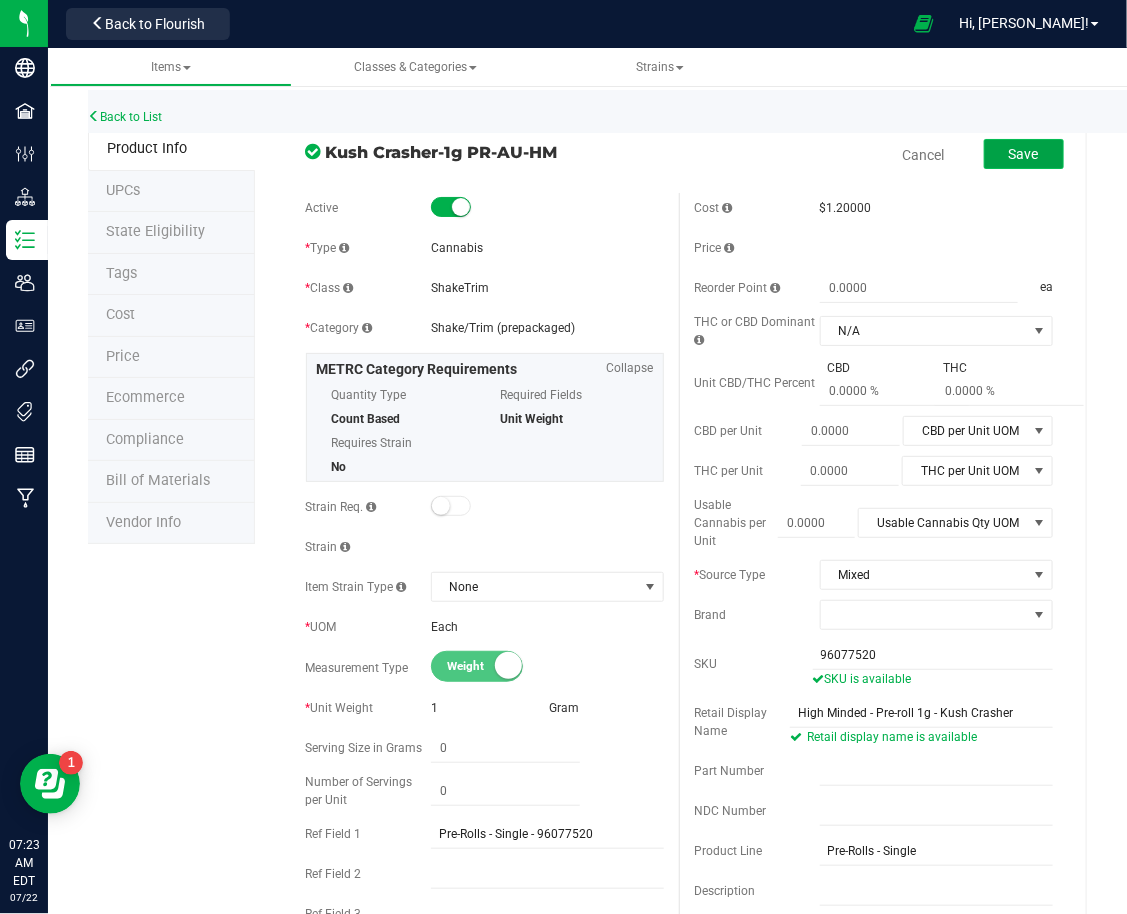 click on "Save" at bounding box center [1024, 154] 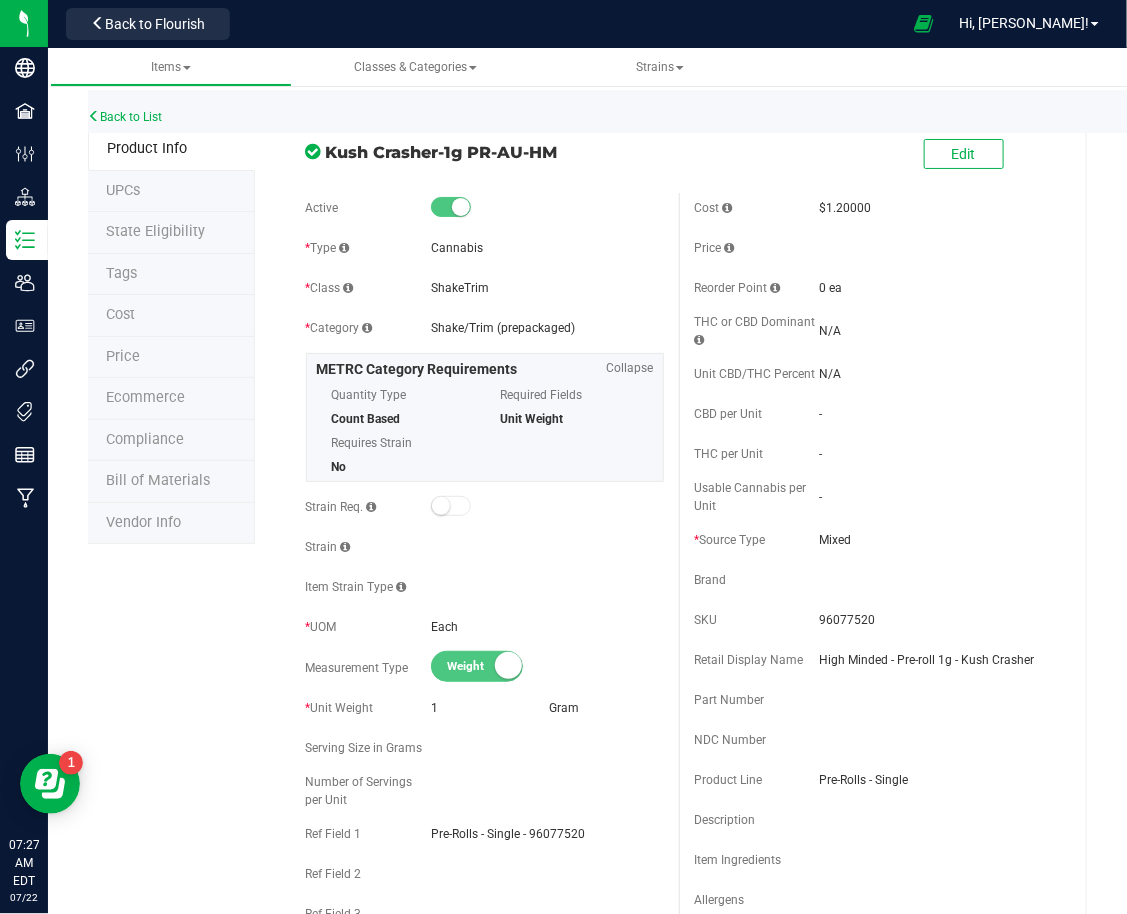 click on "Price" at bounding box center [873, 248] 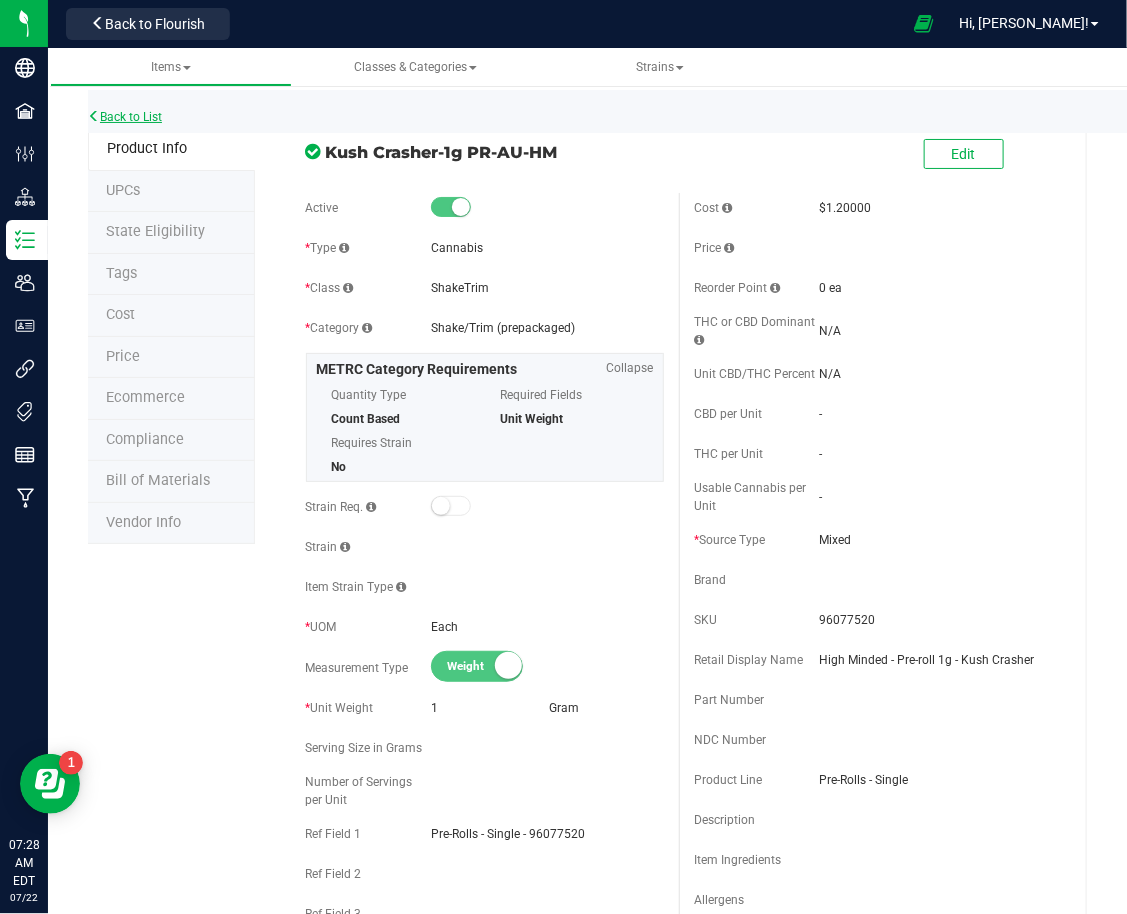 click on "Back to List" at bounding box center (125, 117) 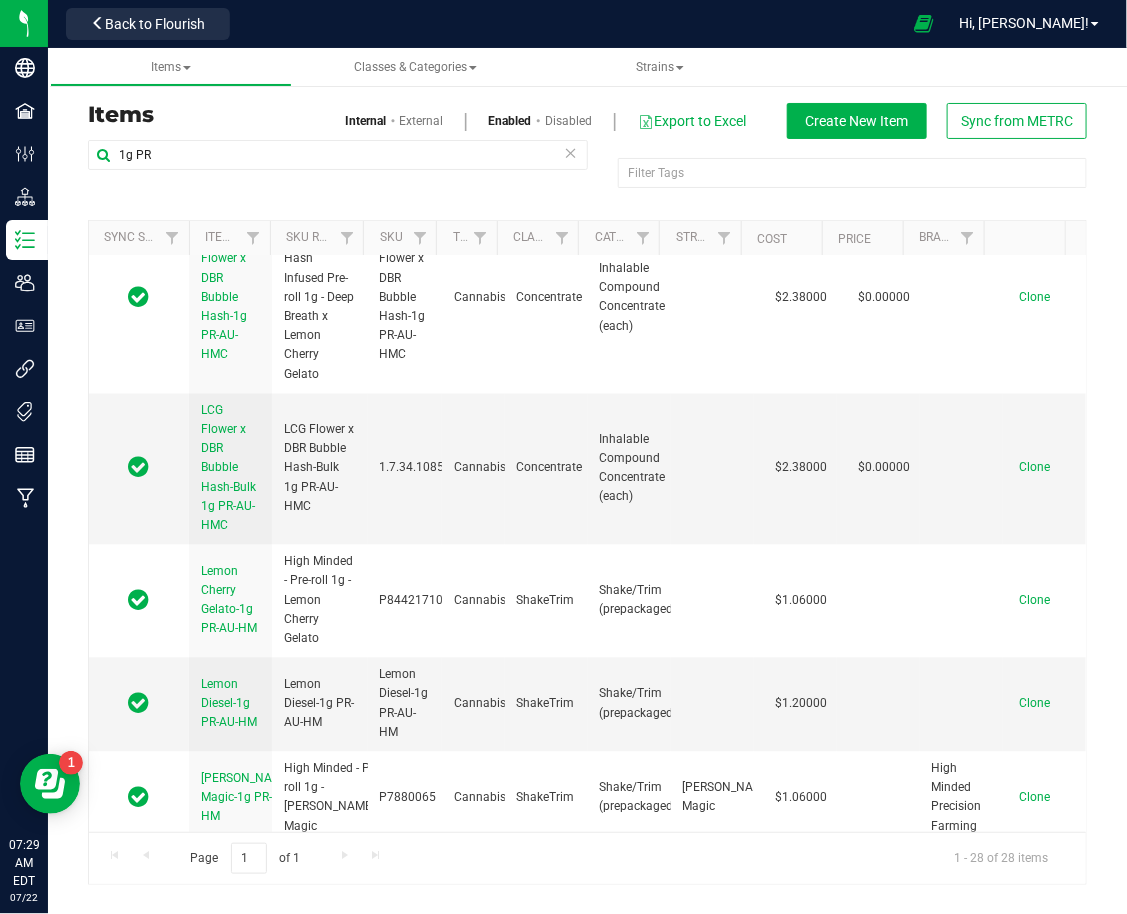 scroll, scrollTop: 1333, scrollLeft: 0, axis: vertical 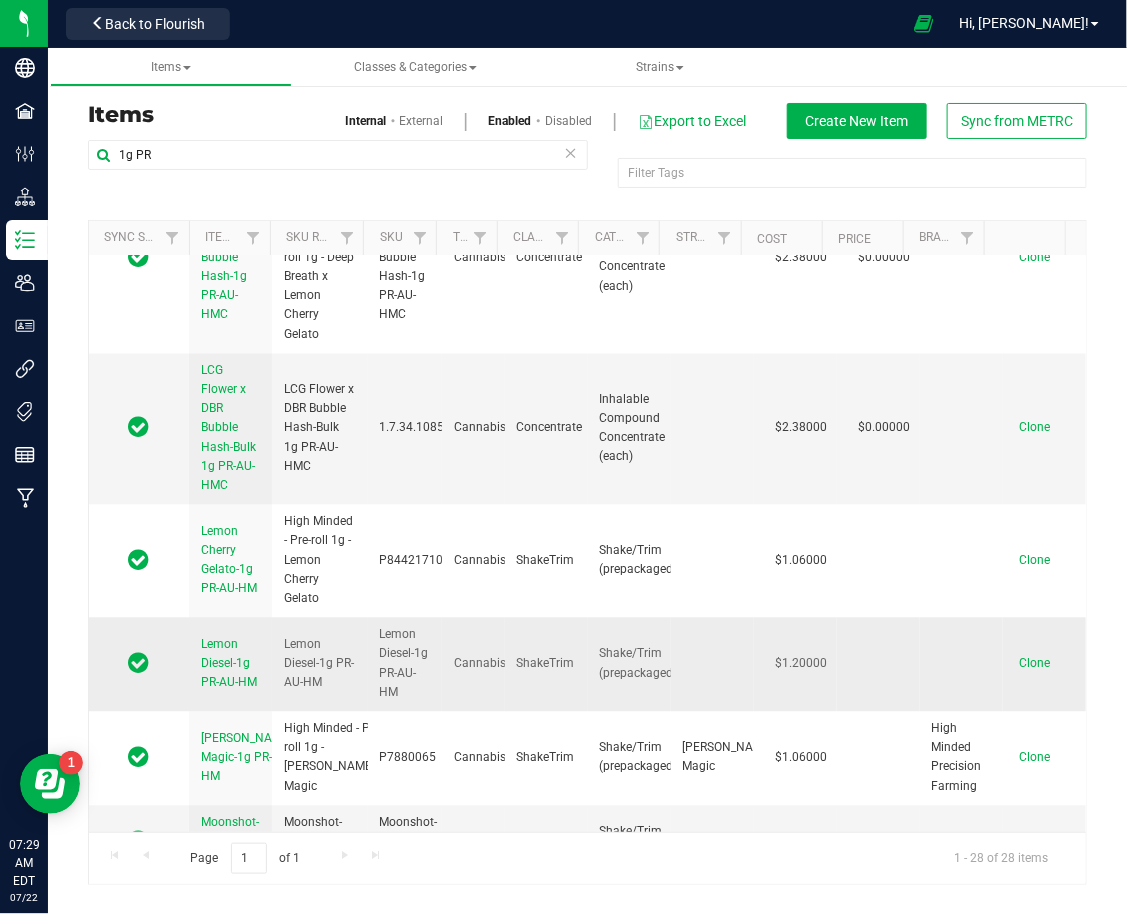 click on "Lemon Diesel-1g PR-AU-HM" at bounding box center (229, 664) 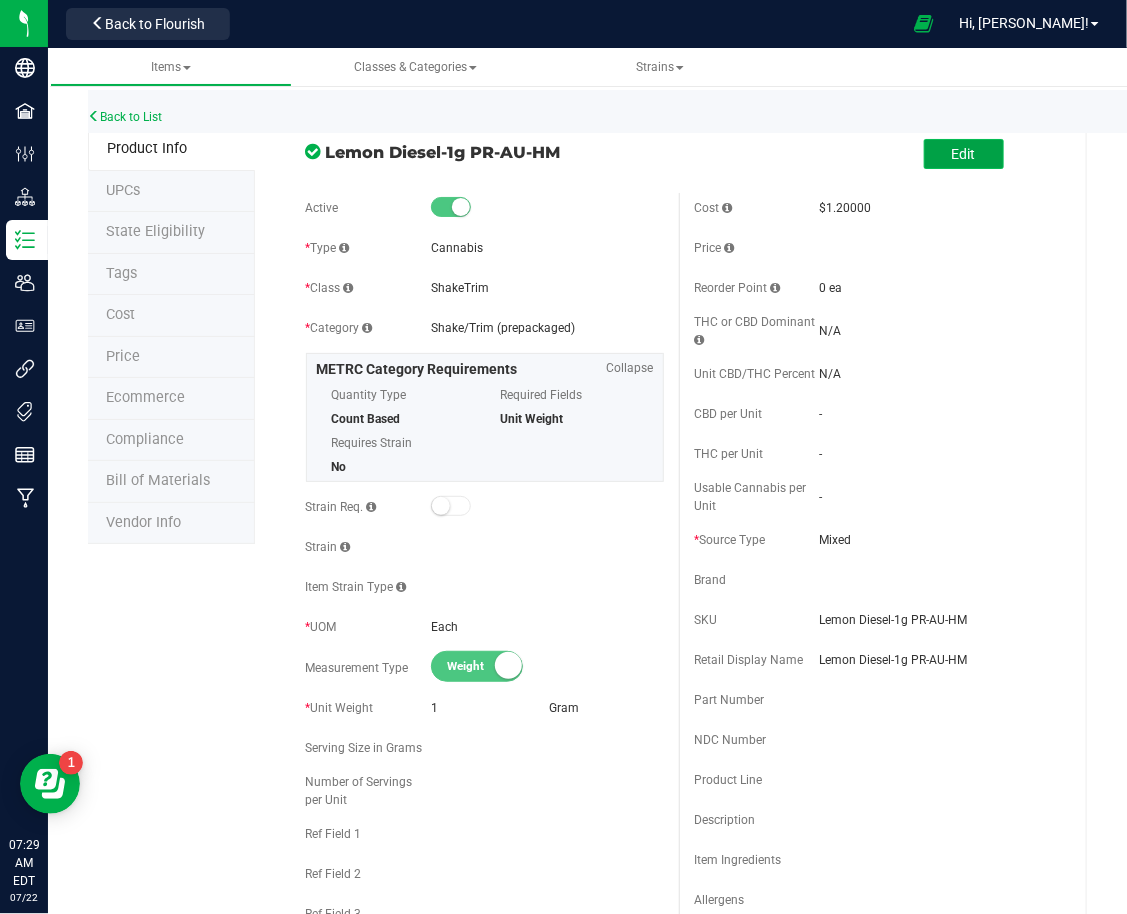 click on "Edit" at bounding box center (964, 154) 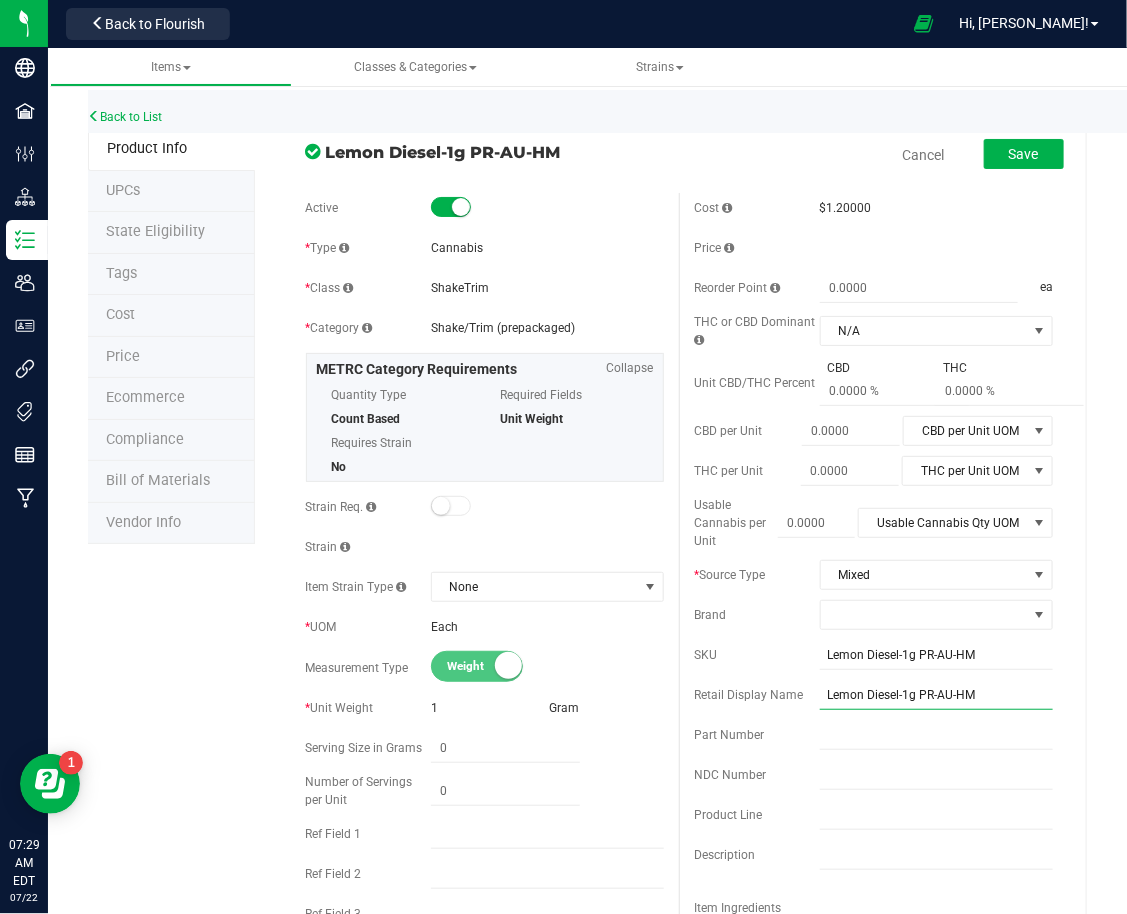 drag, startPoint x: 983, startPoint y: 694, endPoint x: 709, endPoint y: 689, distance: 274.04562 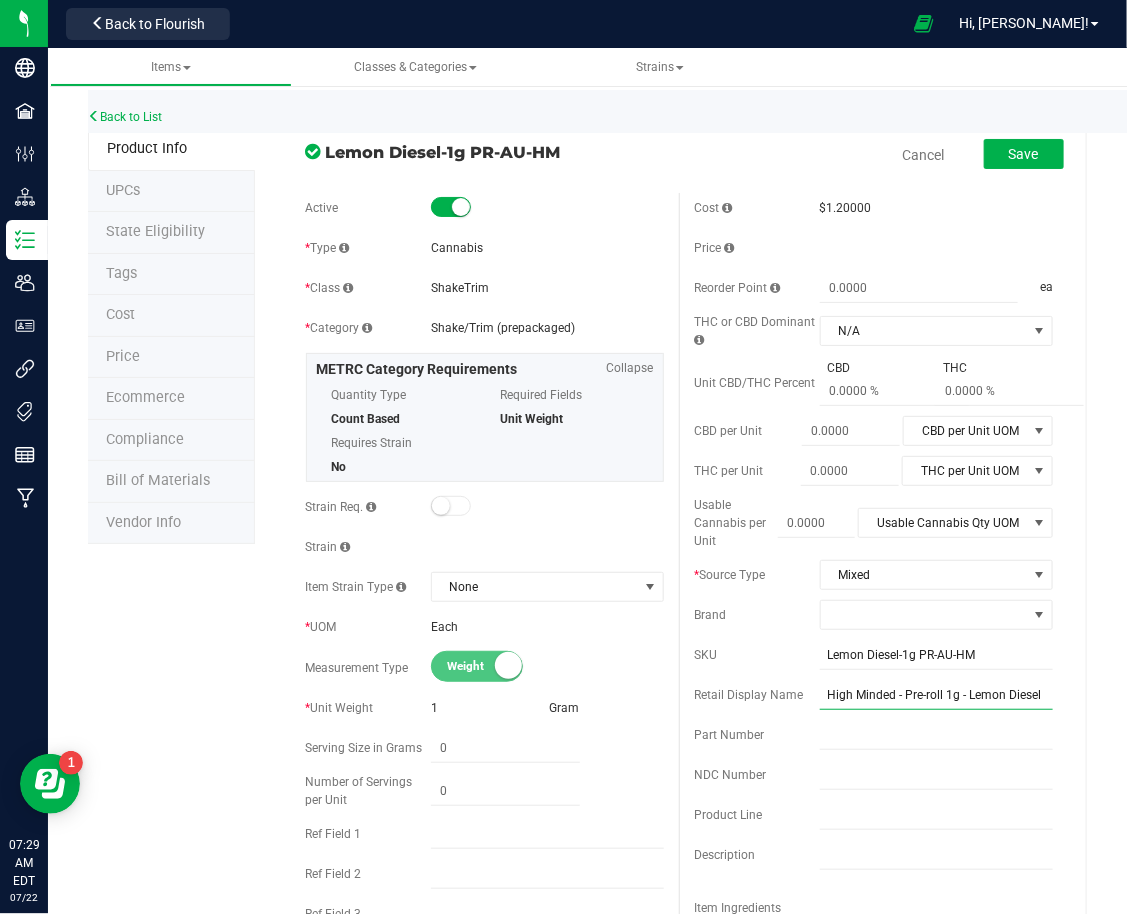 scroll, scrollTop: 0, scrollLeft: 1, axis: horizontal 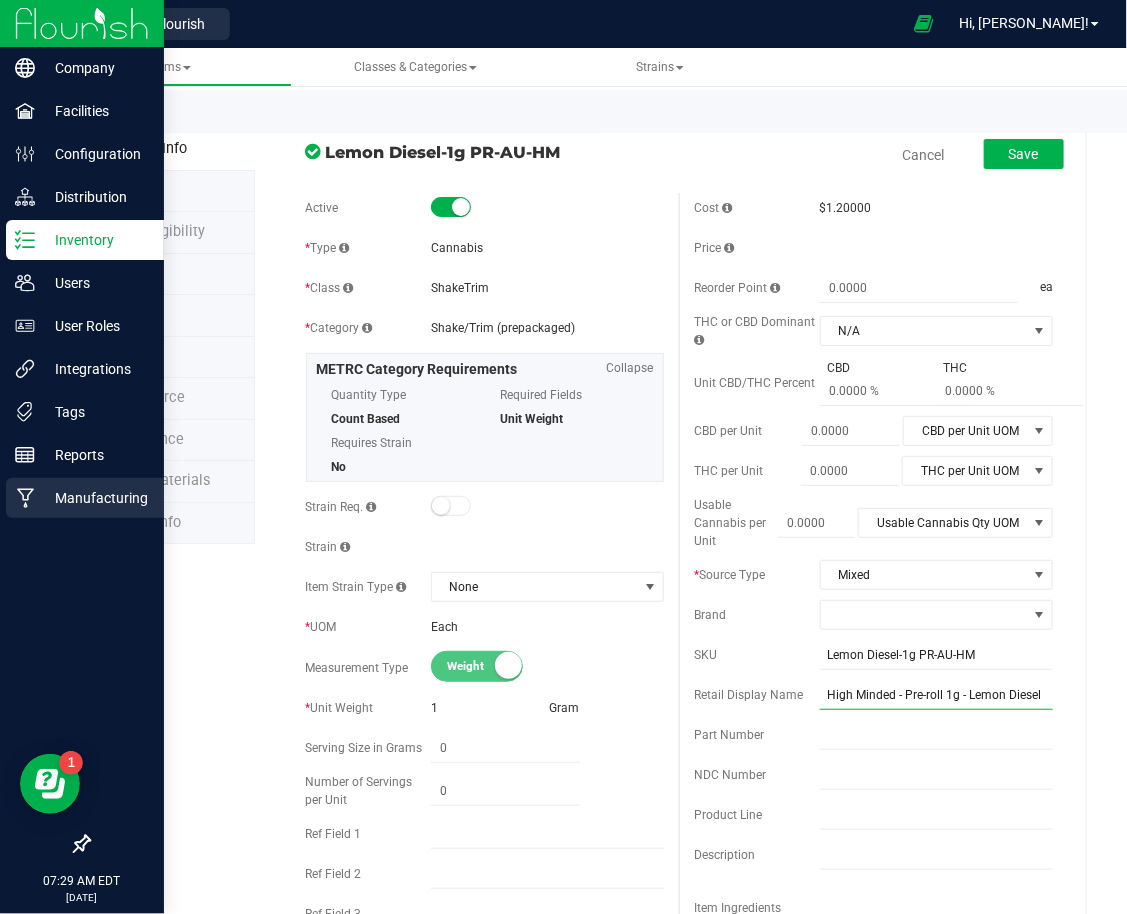 type on "High Minded - Pre-roll 1g - Lemon Diesel" 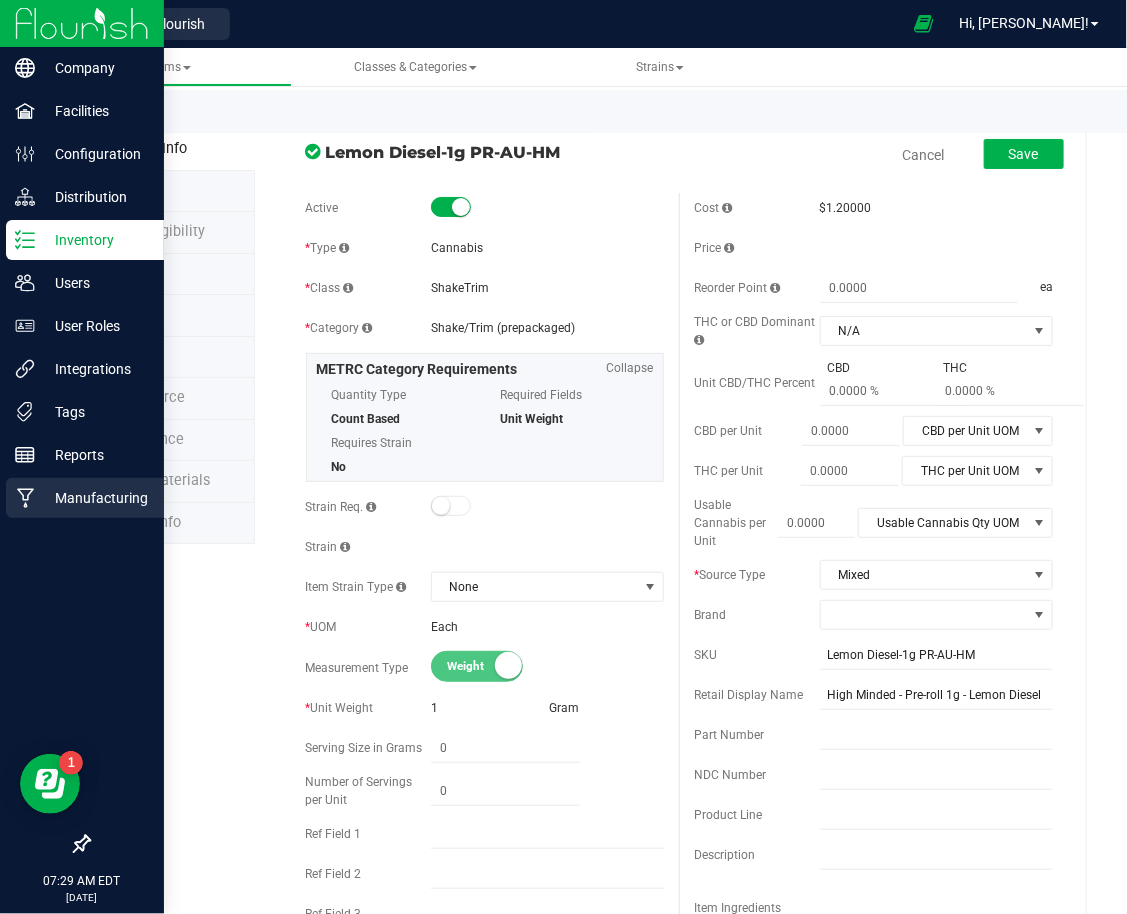 scroll, scrollTop: 0, scrollLeft: 0, axis: both 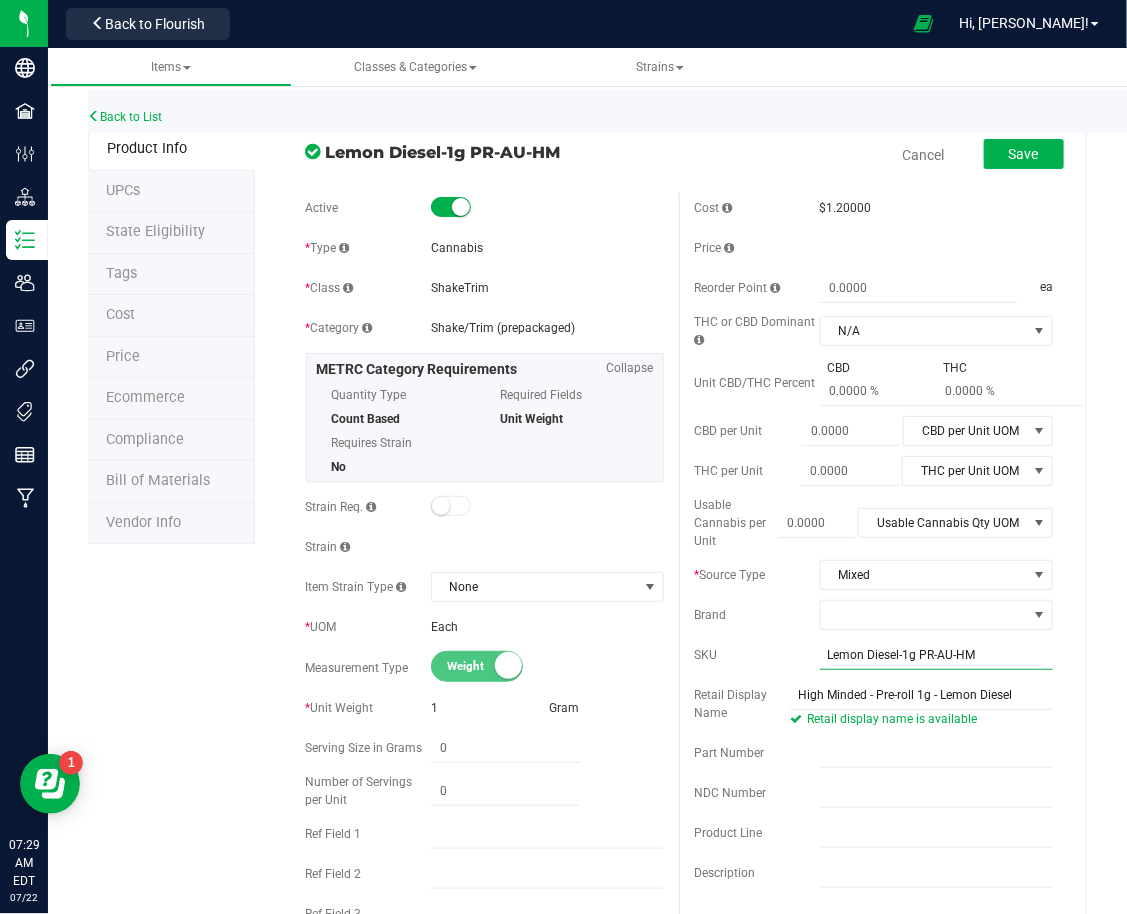 drag, startPoint x: 983, startPoint y: 648, endPoint x: 601, endPoint y: 631, distance: 382.37808 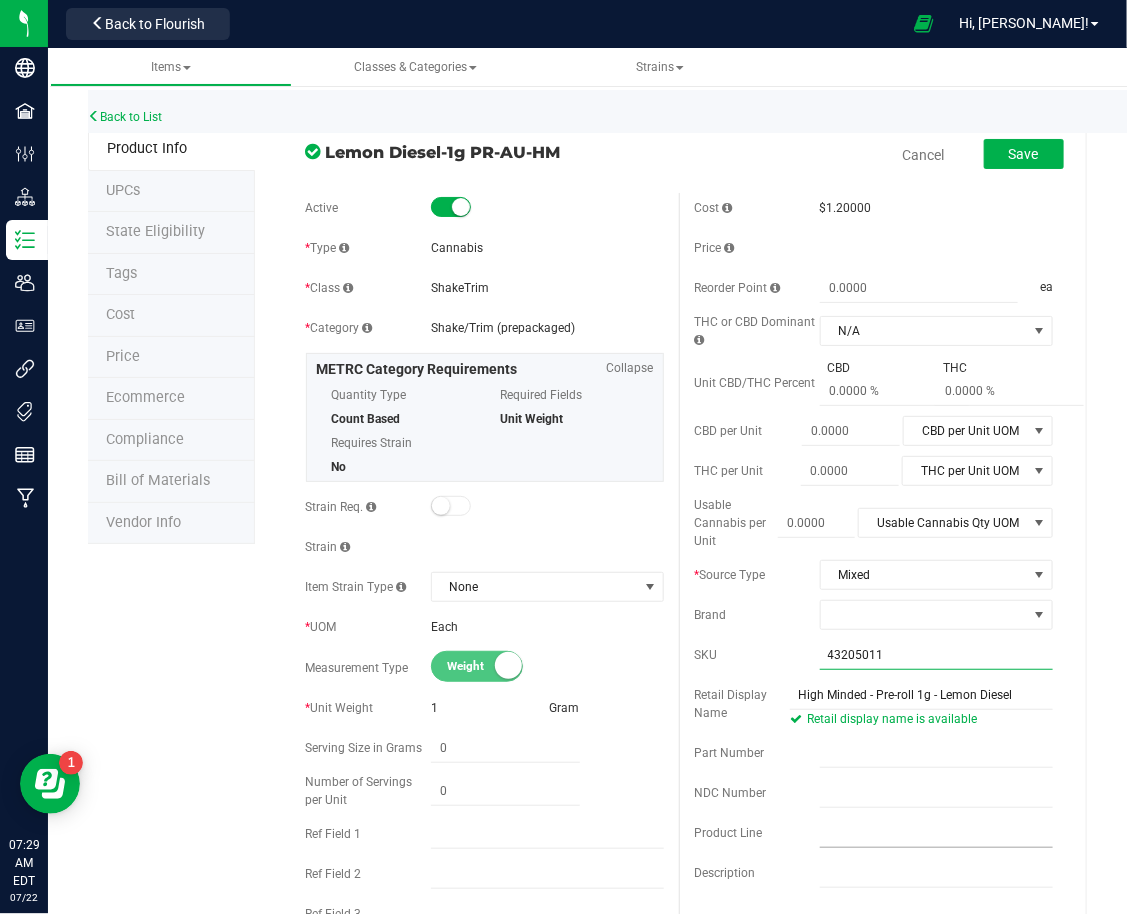 type on "43205011" 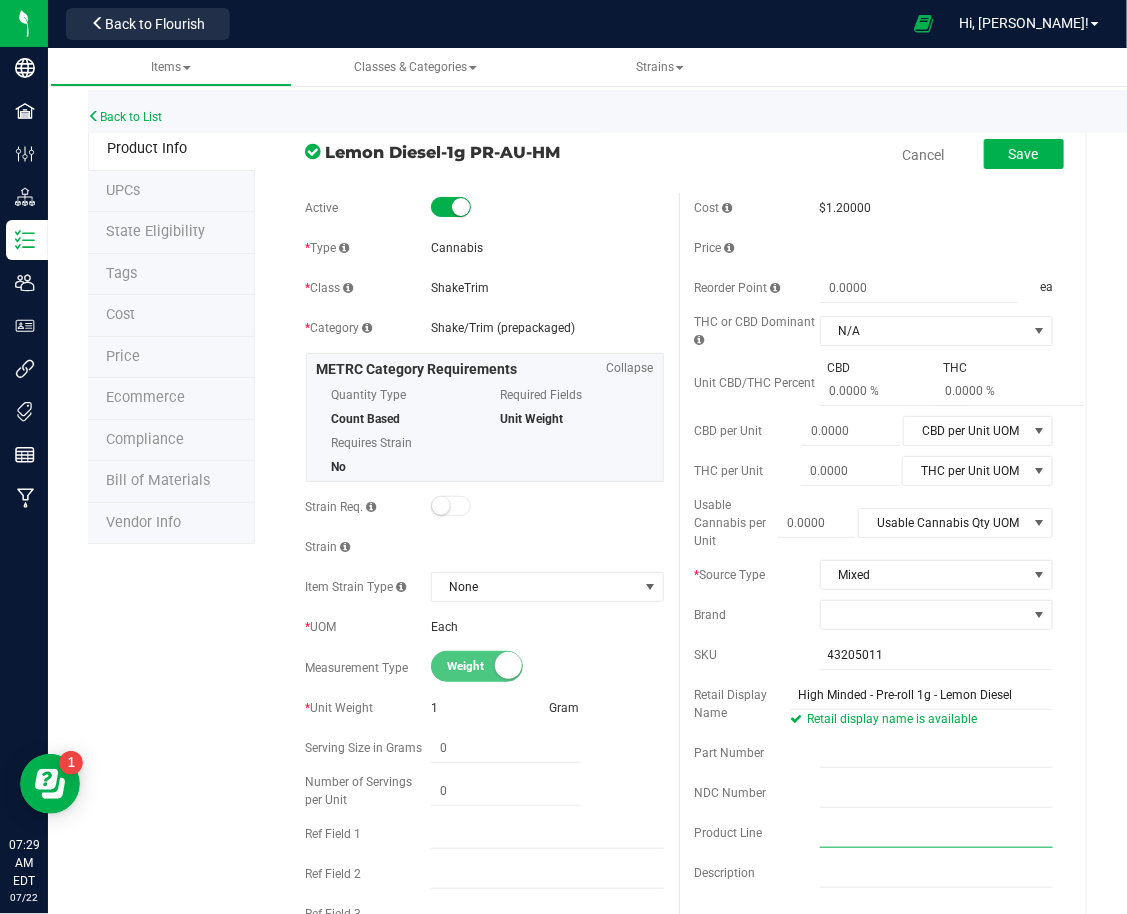 click at bounding box center [936, 833] 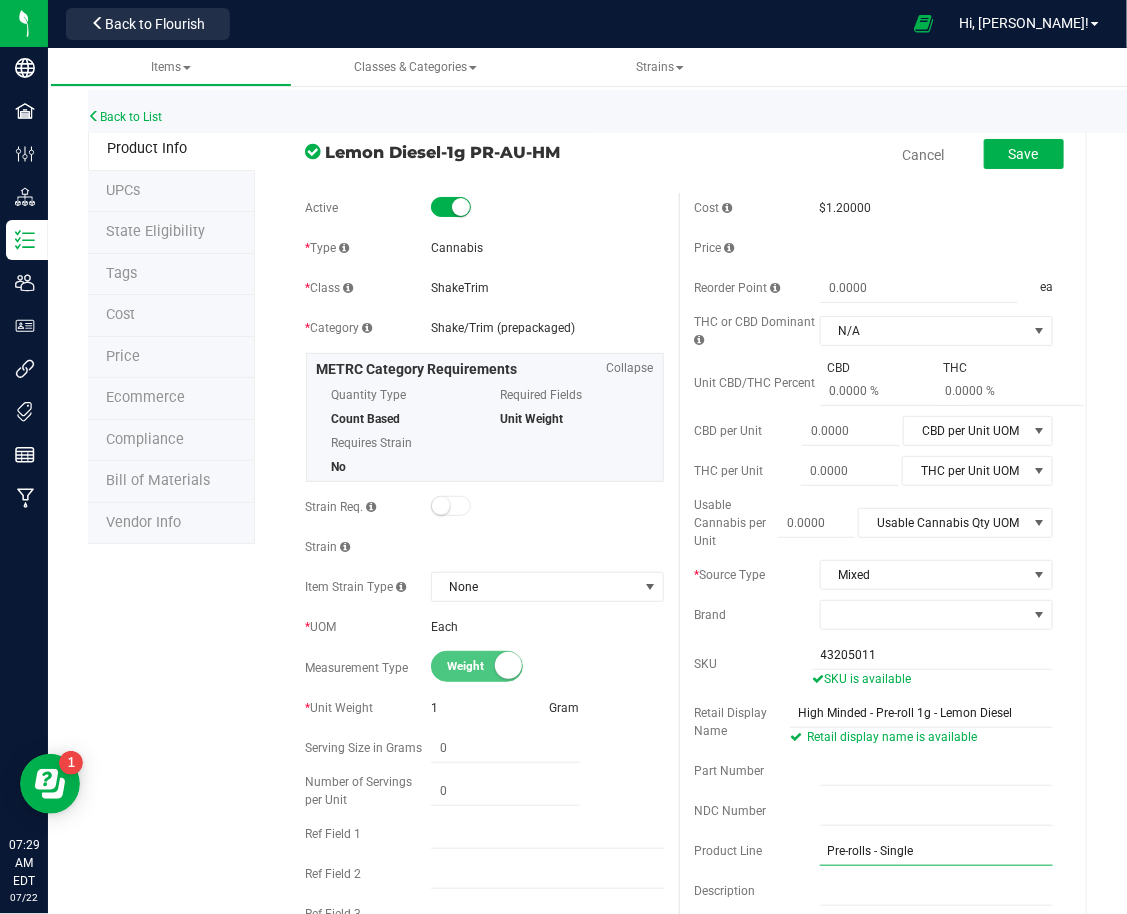 drag, startPoint x: 950, startPoint y: 853, endPoint x: 718, endPoint y: 844, distance: 232.1745 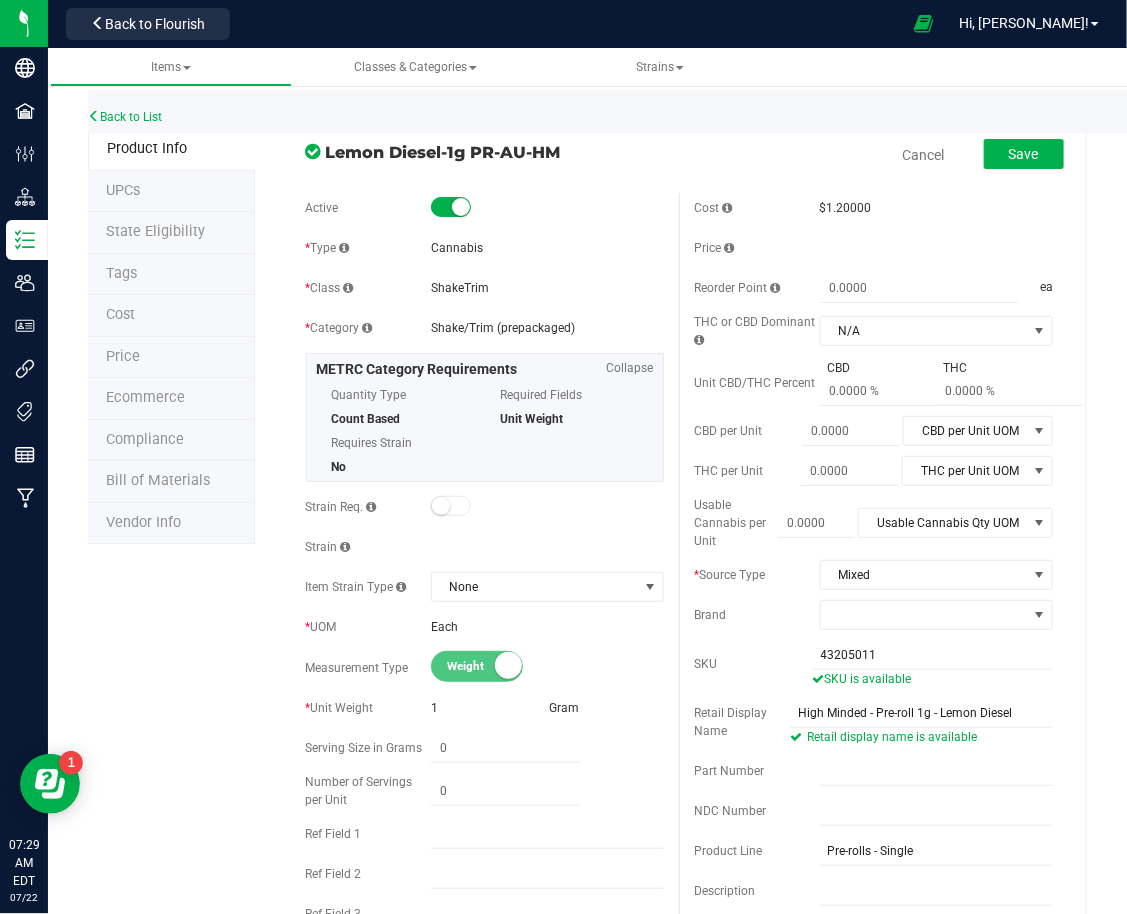 click on "Active
*
Type
Cannabis
*
Class
[GEOGRAPHIC_DATA]
*
Category" at bounding box center (485, 629) 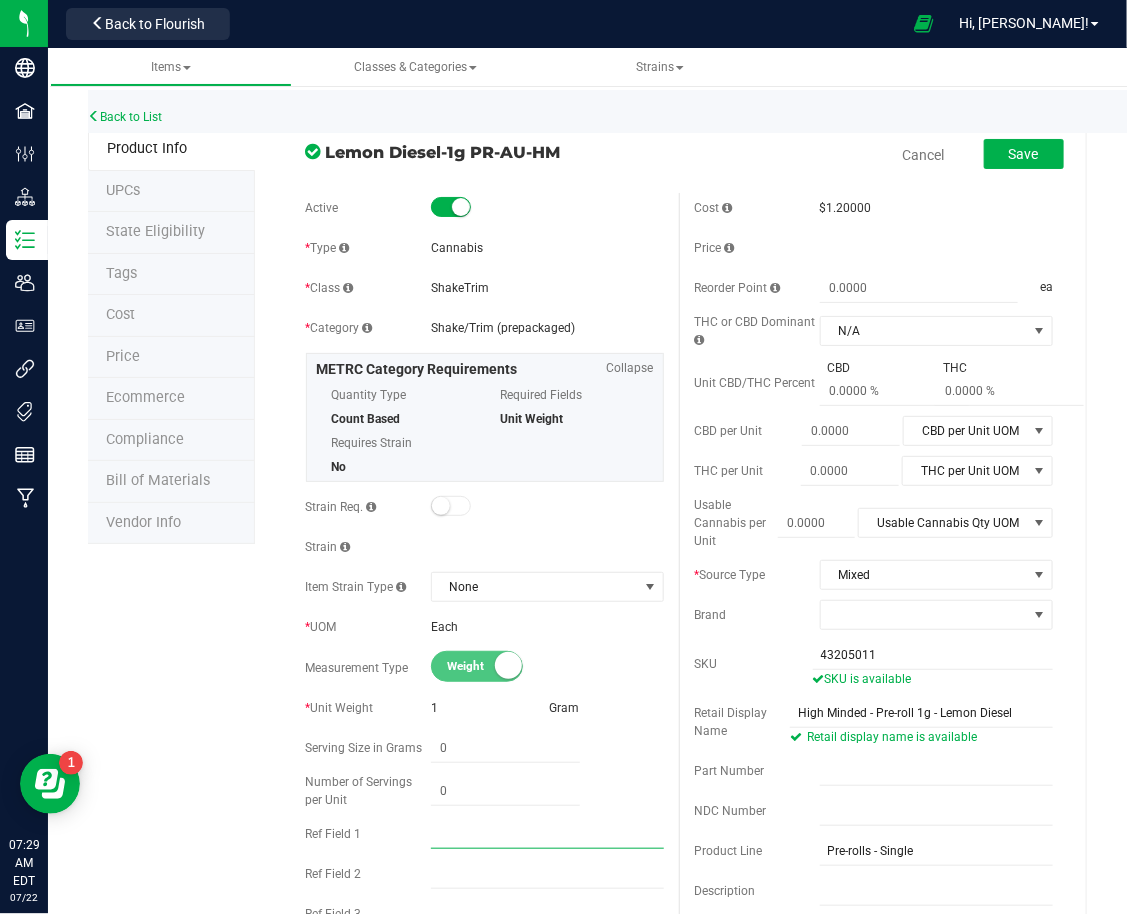 click at bounding box center [547, 834] 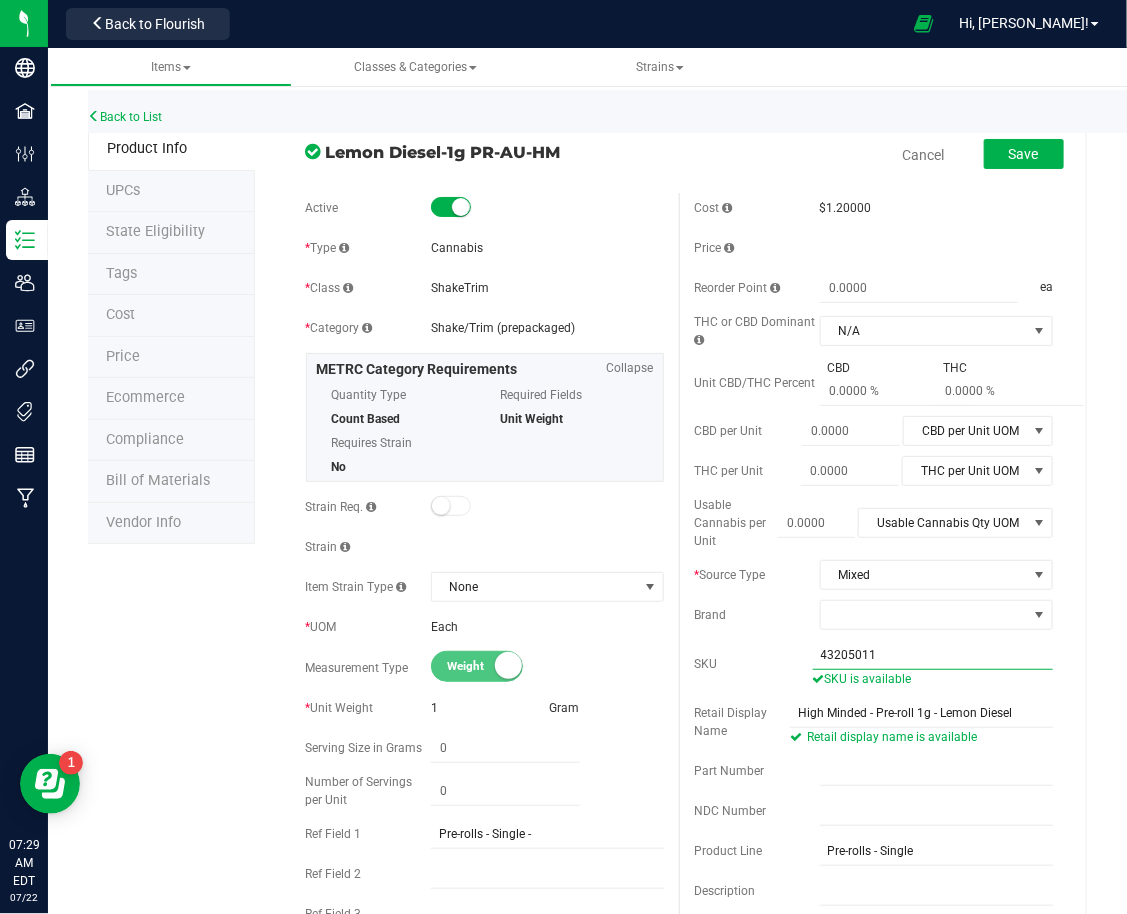 click on "43205011" at bounding box center (933, 655) 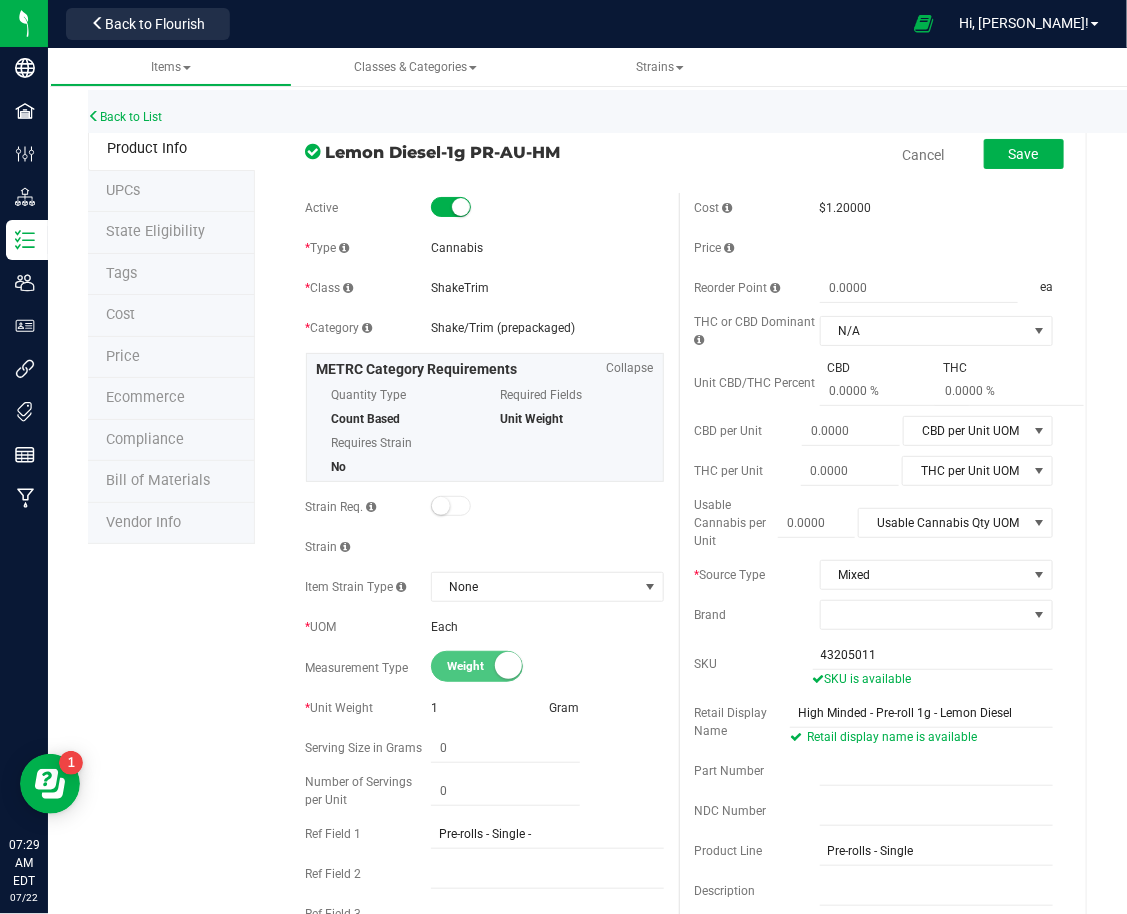 click on "Active
*
Type
Cannabis
*
Class
[GEOGRAPHIC_DATA]
*
Category" at bounding box center [485, 629] 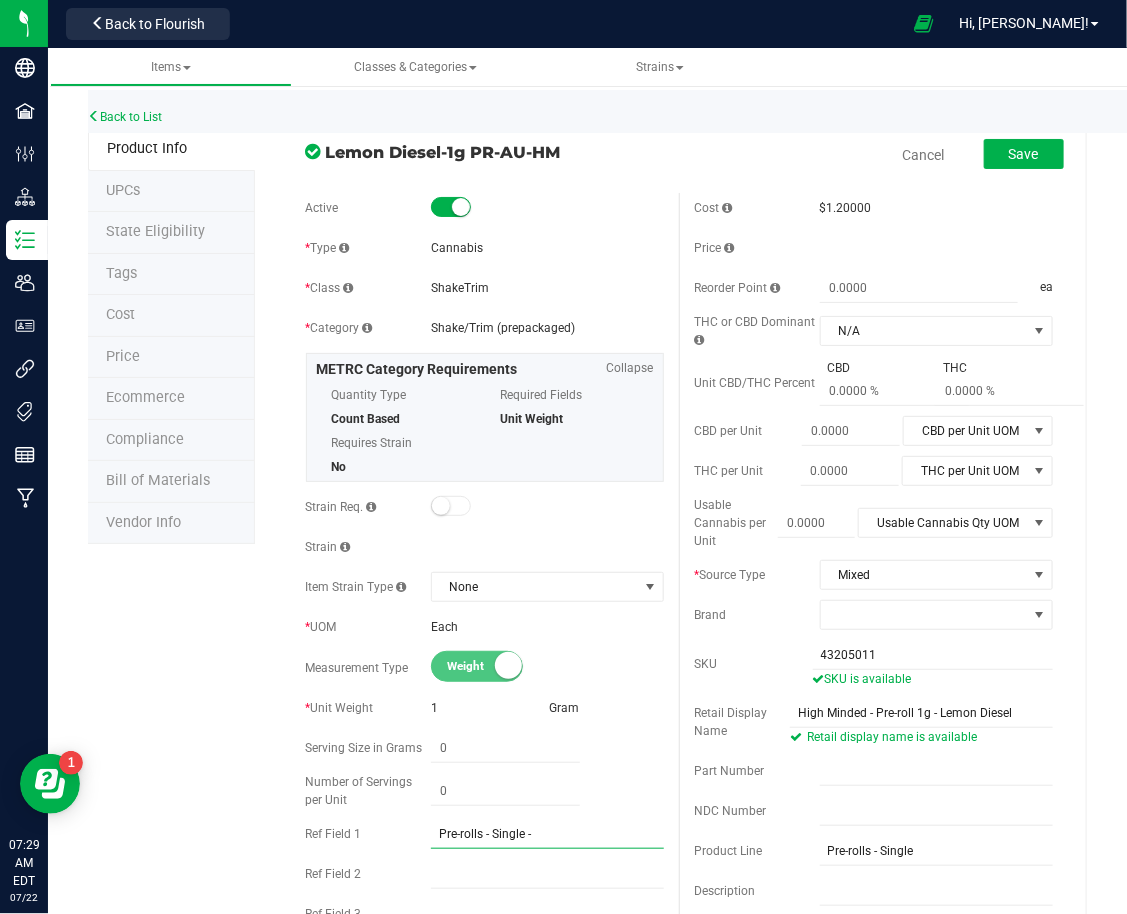 click on "Pre-rolls - Single -" at bounding box center [547, 834] 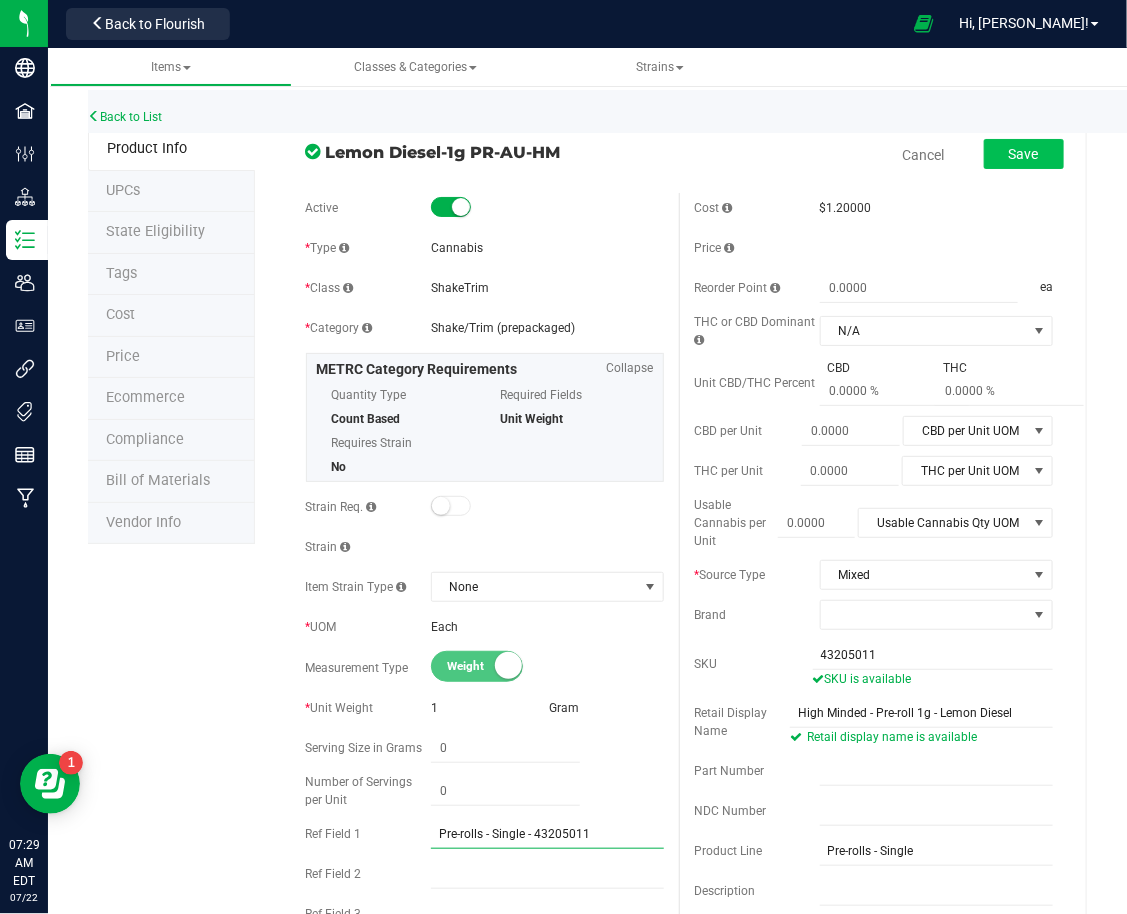 type on "Pre-rolls - Single - 43205011" 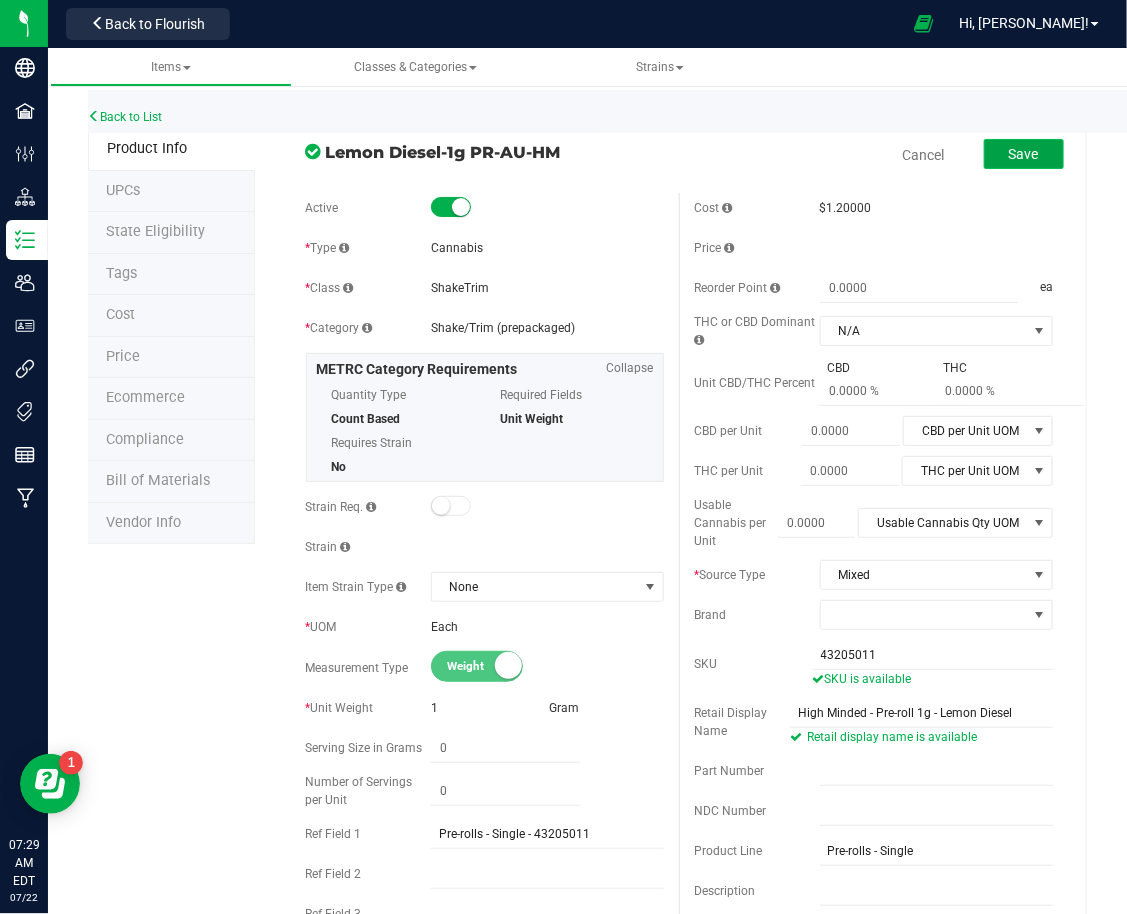 click on "Save" at bounding box center [1024, 154] 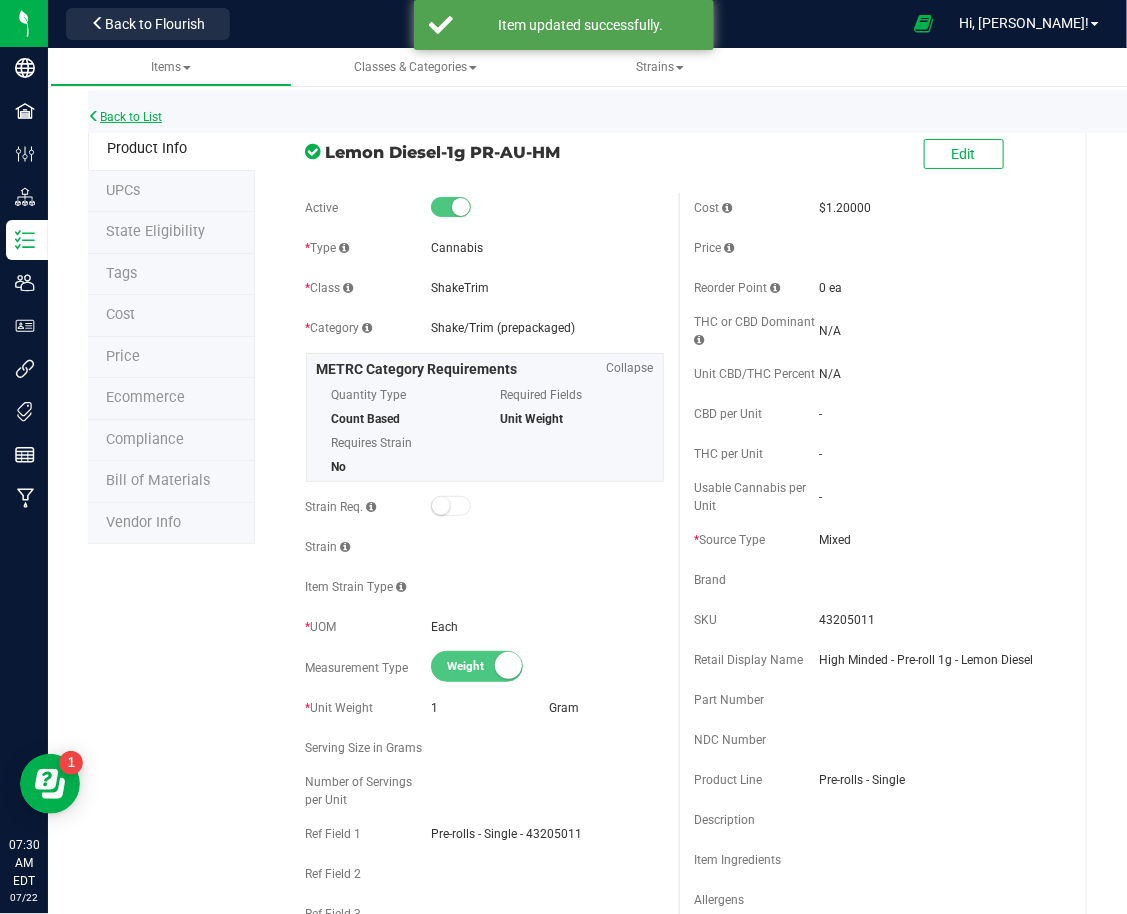 click on "Back to List" at bounding box center [125, 117] 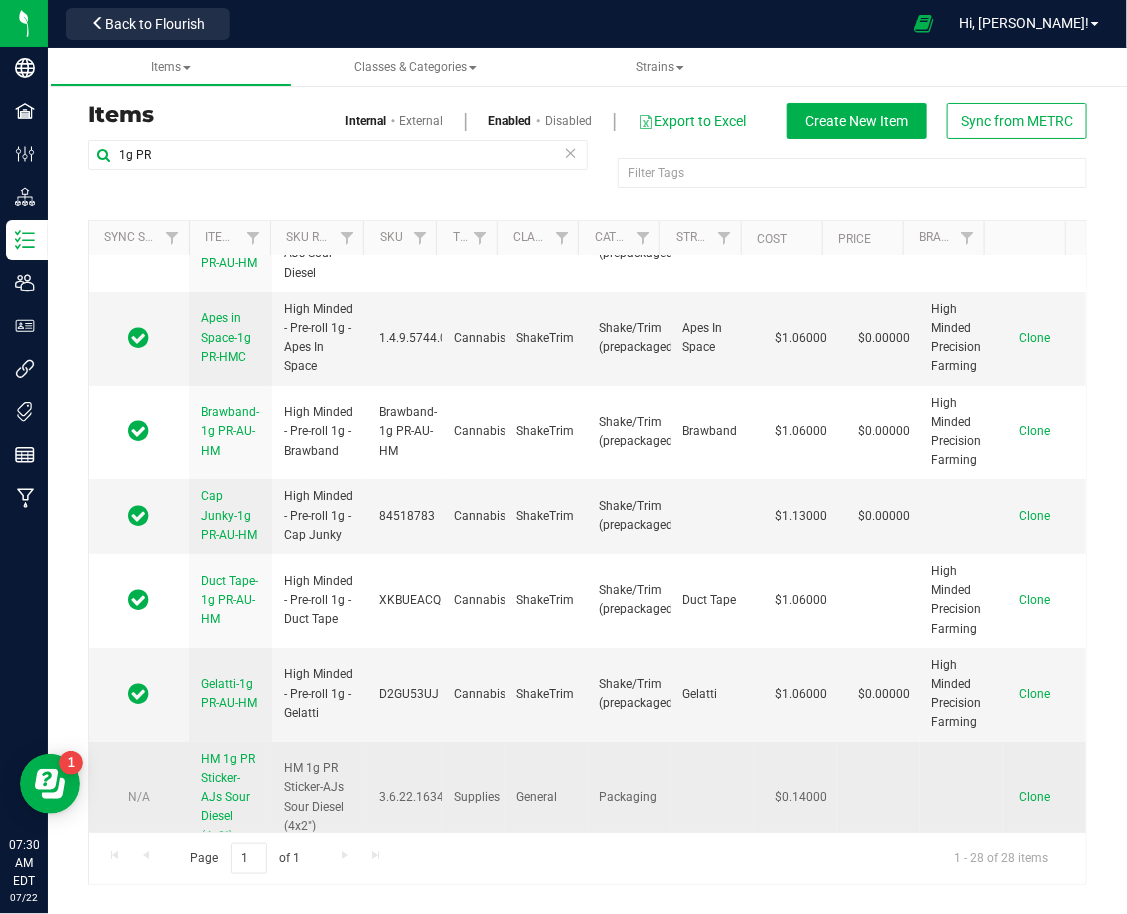 scroll, scrollTop: 0, scrollLeft: 0, axis: both 